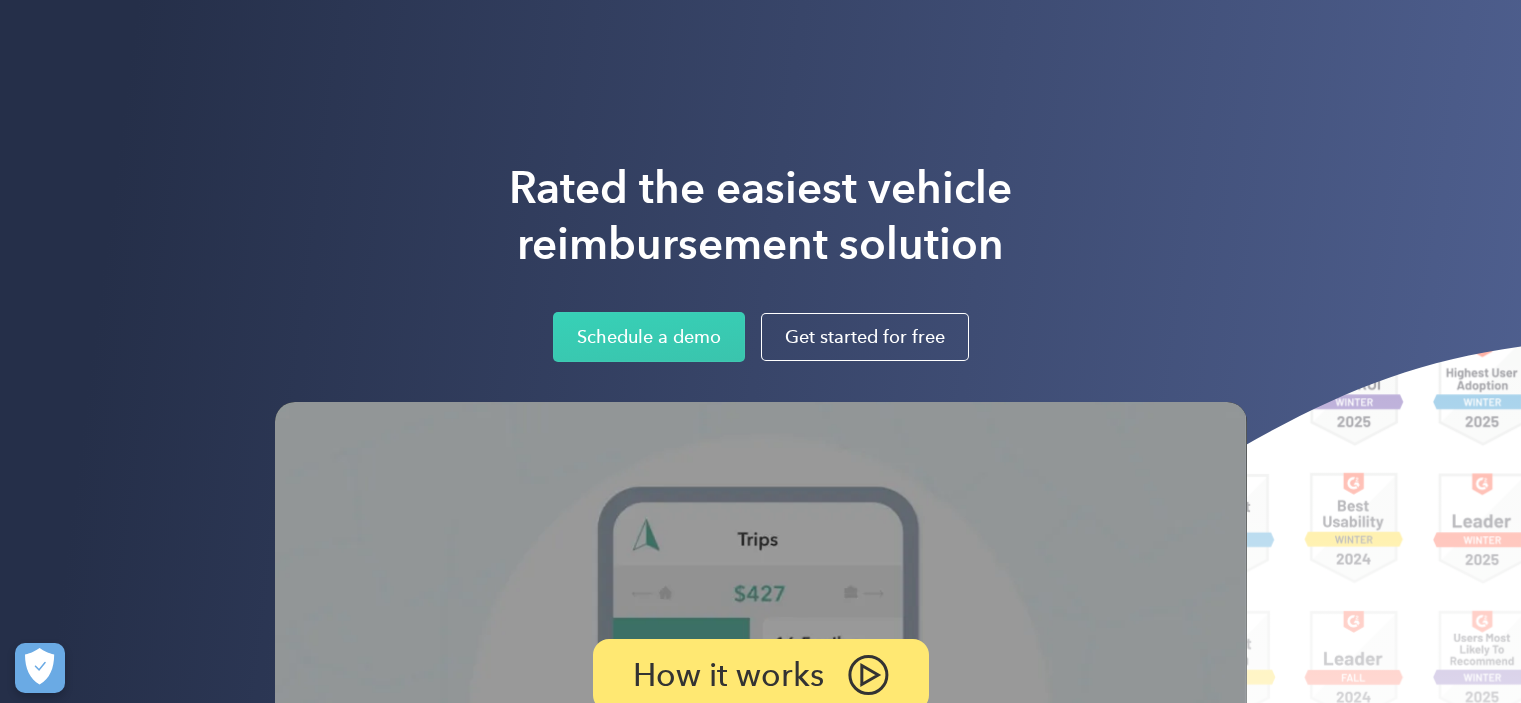 scroll, scrollTop: 0, scrollLeft: 0, axis: both 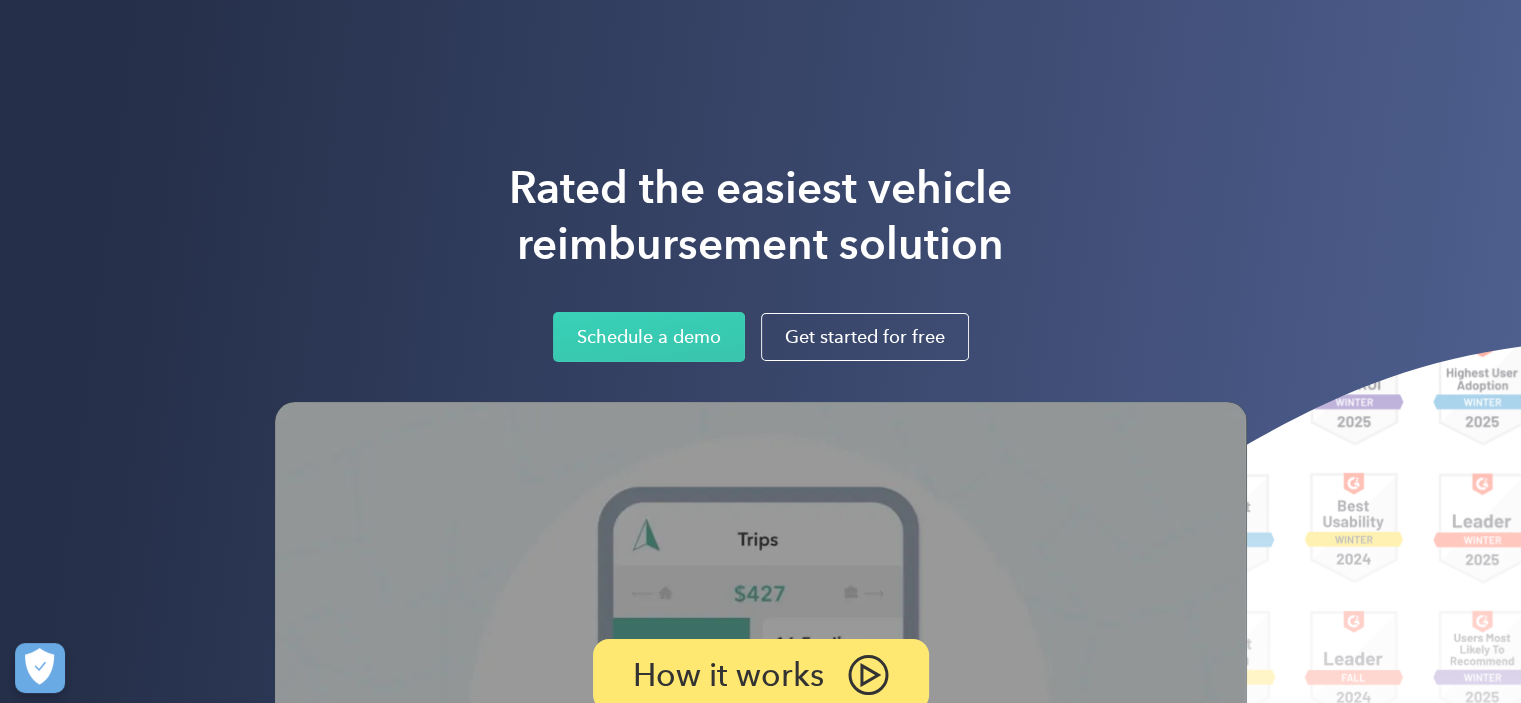 click on "Rated the easiest vehicle reimbursement solution Schedule a demo Get started for free How it works" at bounding box center [760, 514] 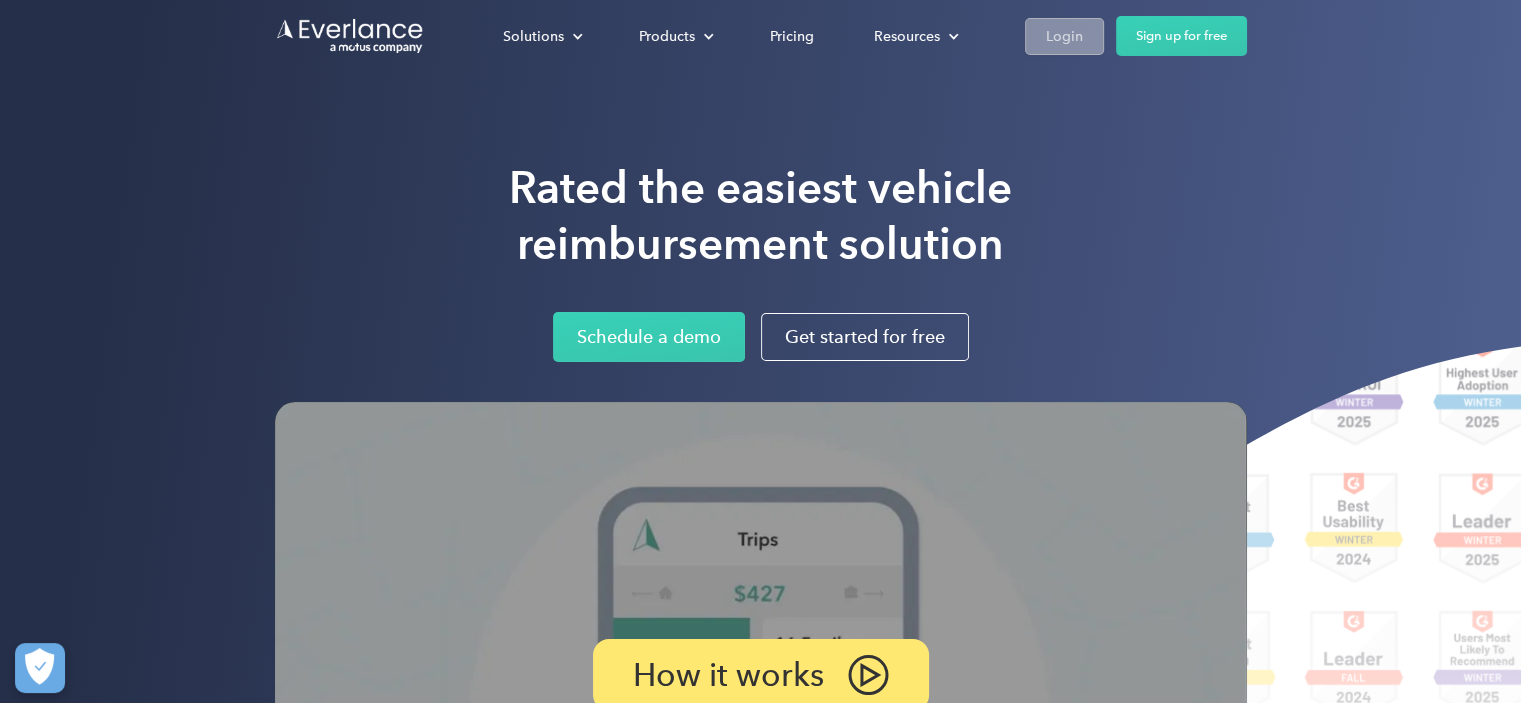 click on "Login" at bounding box center [1064, 36] 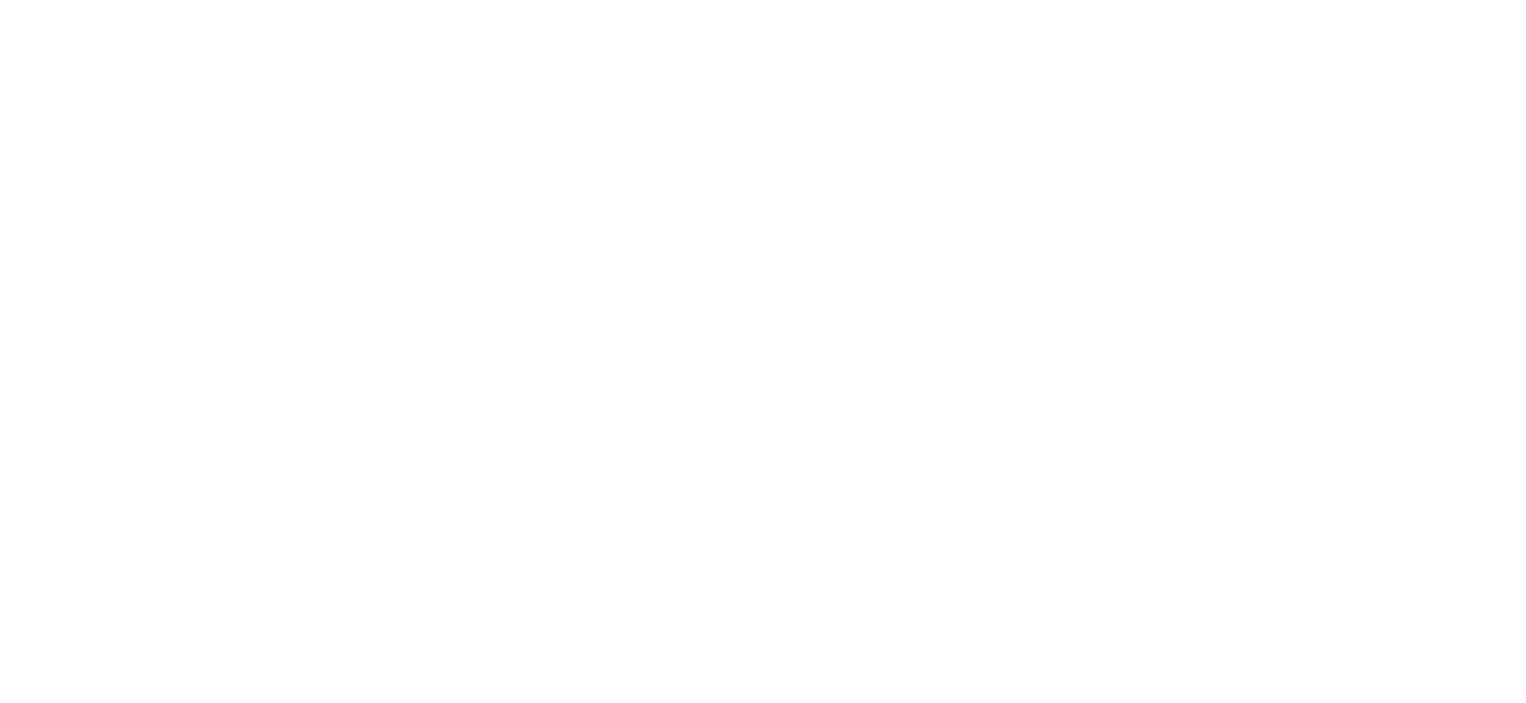 scroll, scrollTop: 0, scrollLeft: 0, axis: both 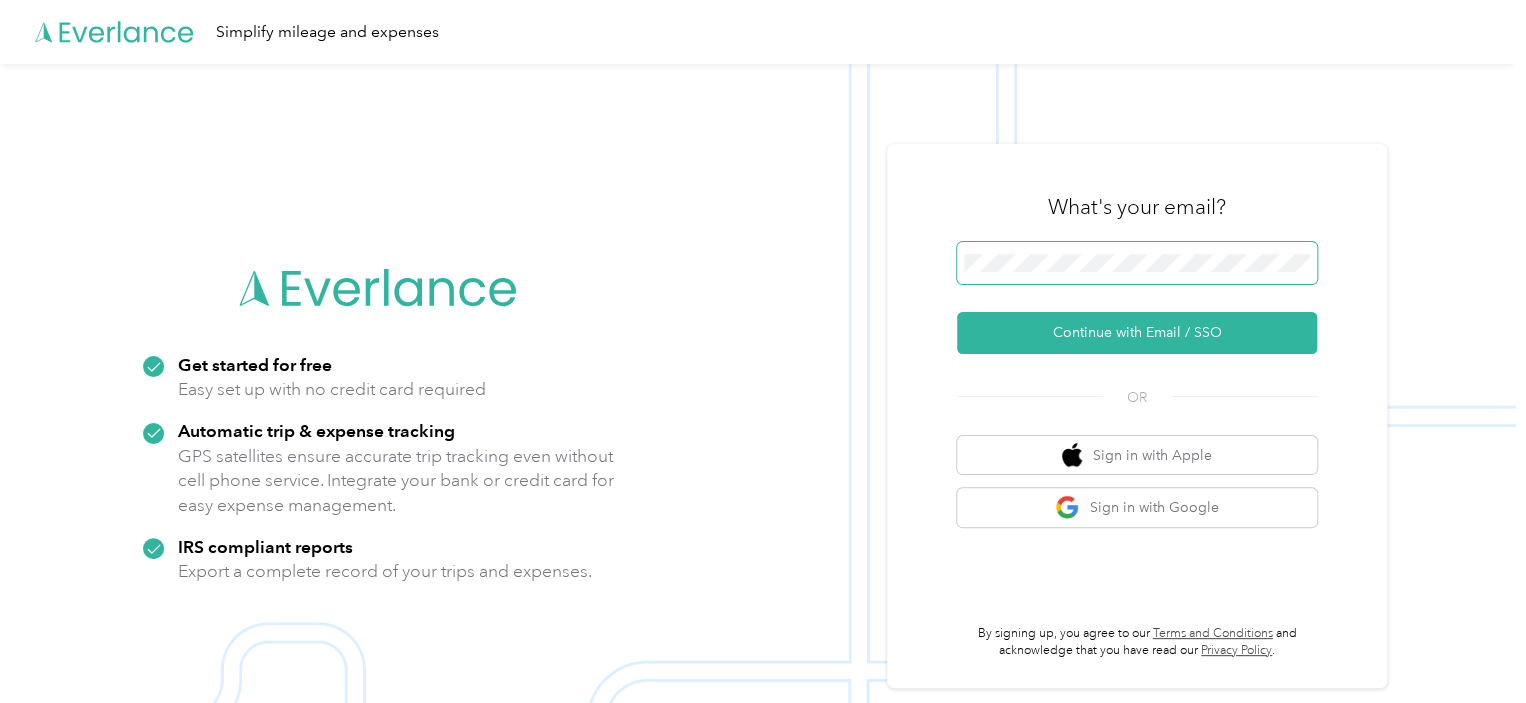 click at bounding box center (1137, 263) 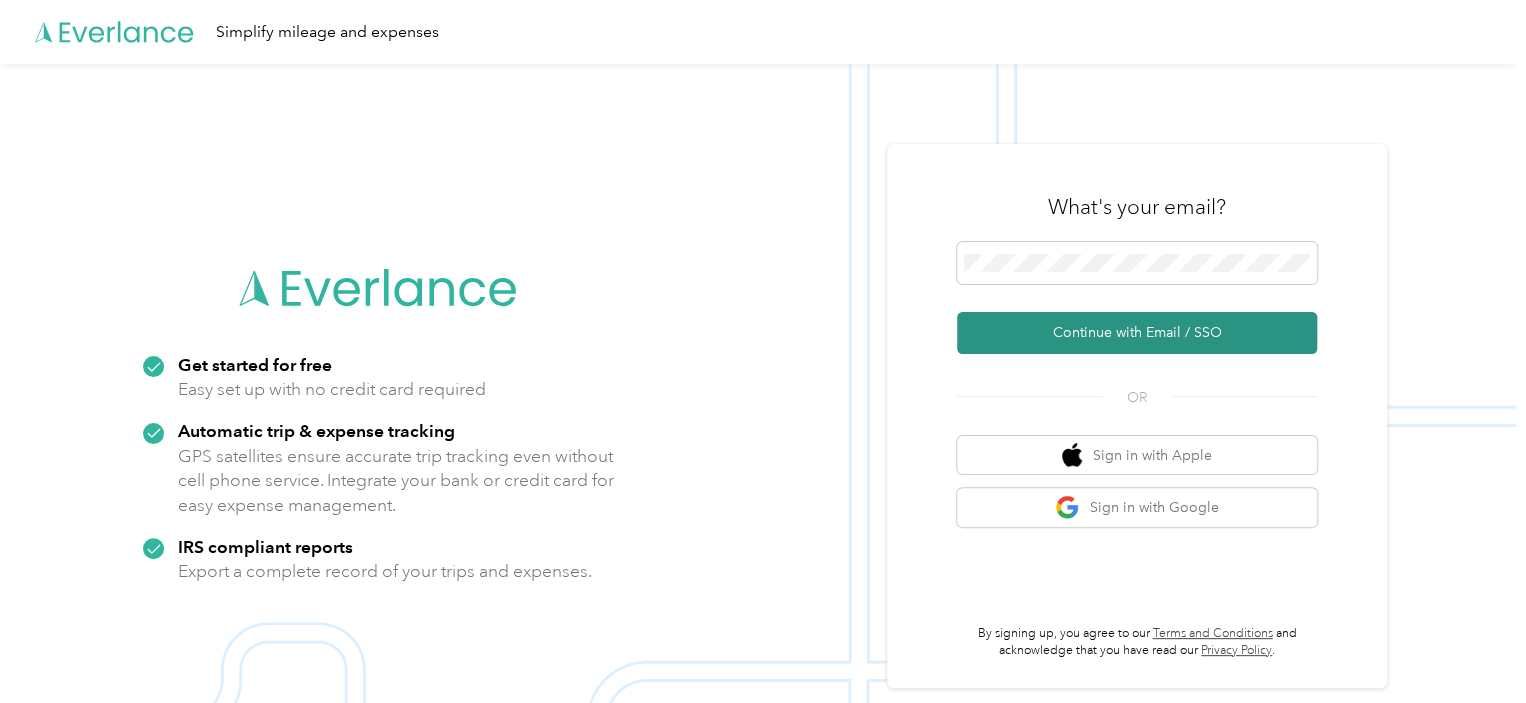 click on "Continue with Email / SSO" at bounding box center [1137, 333] 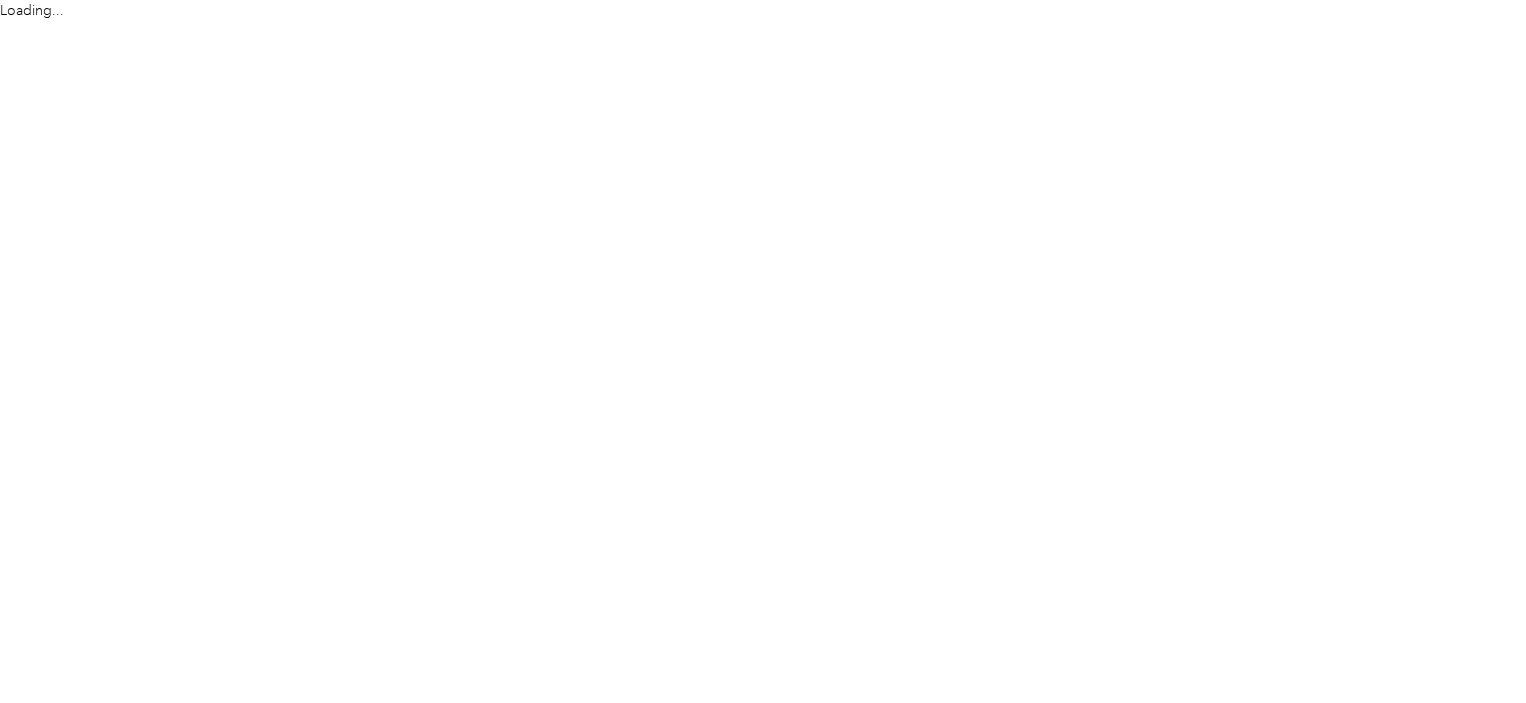 scroll, scrollTop: 0, scrollLeft: 0, axis: both 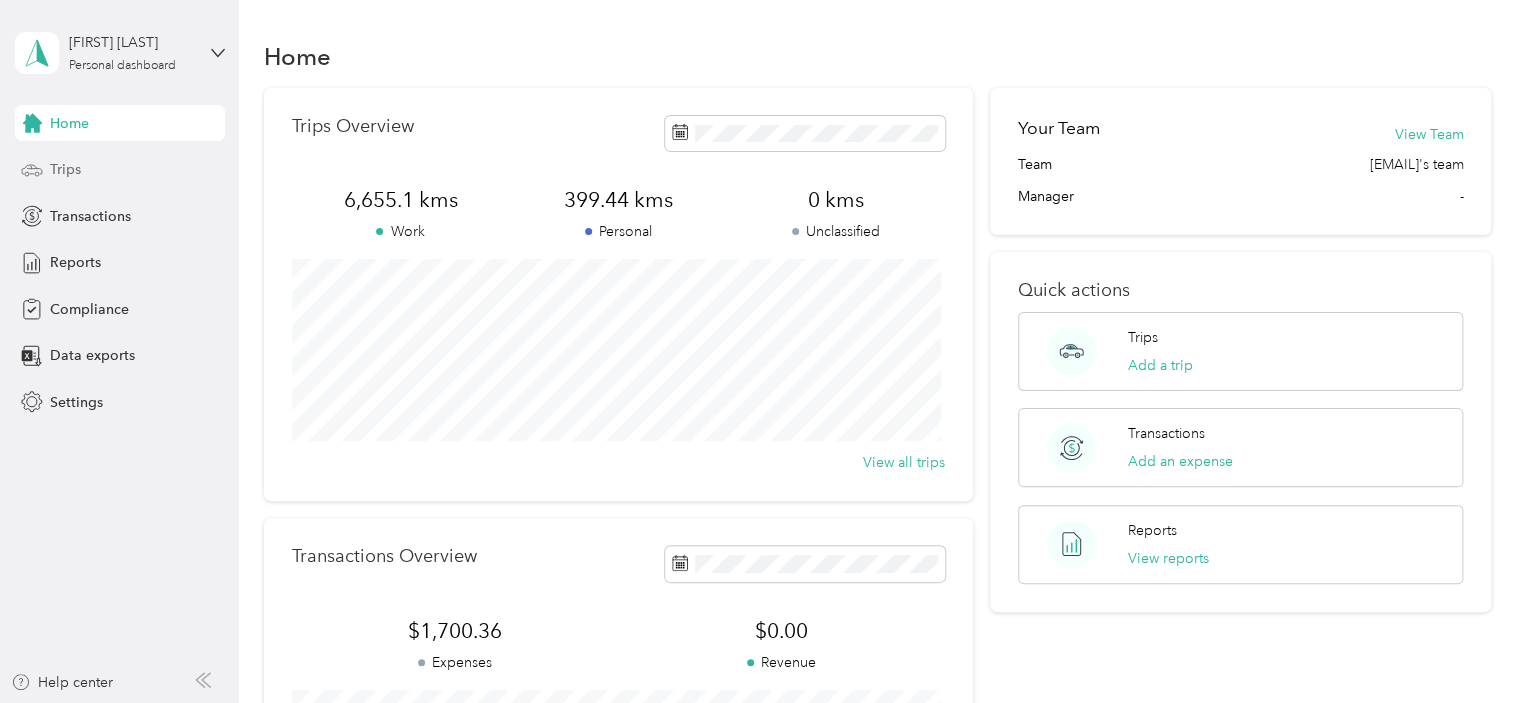 click on "Trips" at bounding box center (65, 169) 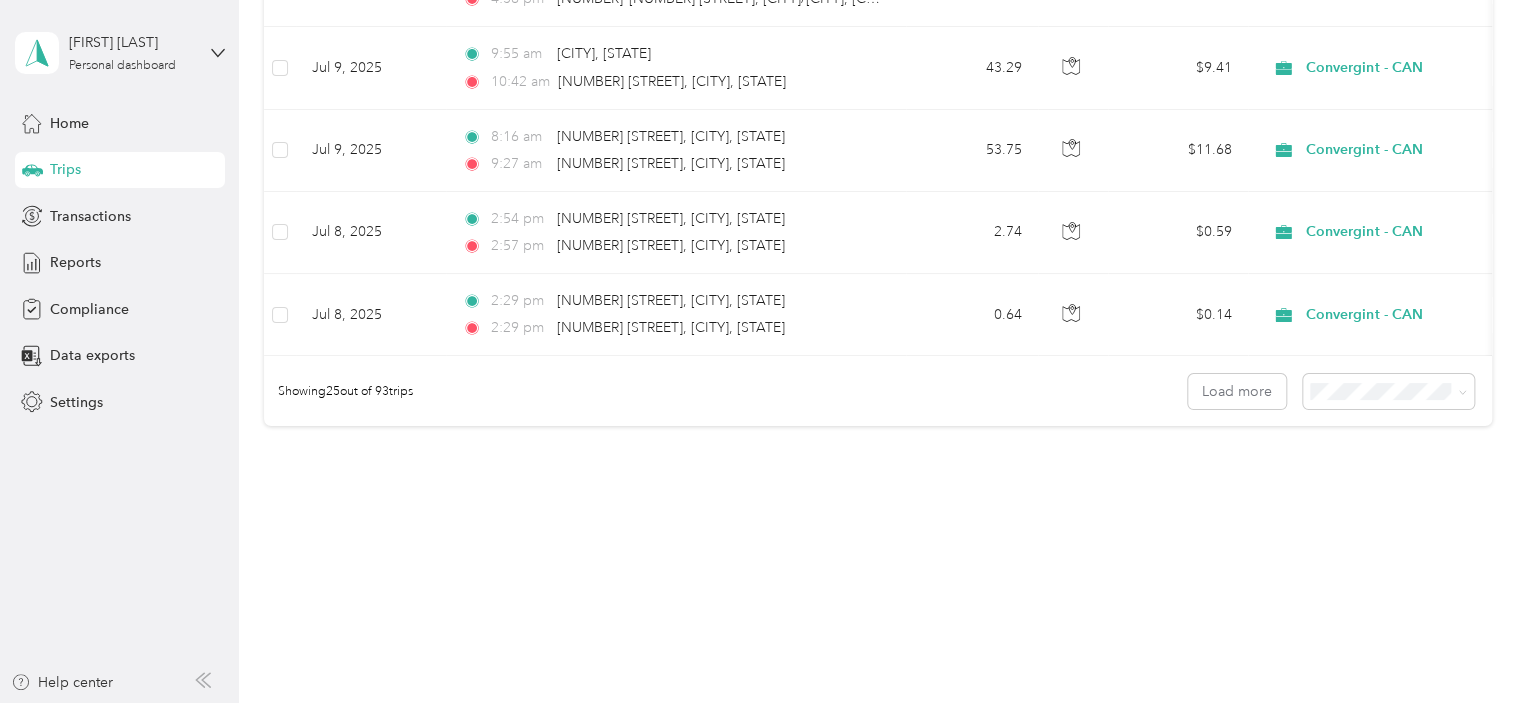 scroll, scrollTop: 1946, scrollLeft: 0, axis: vertical 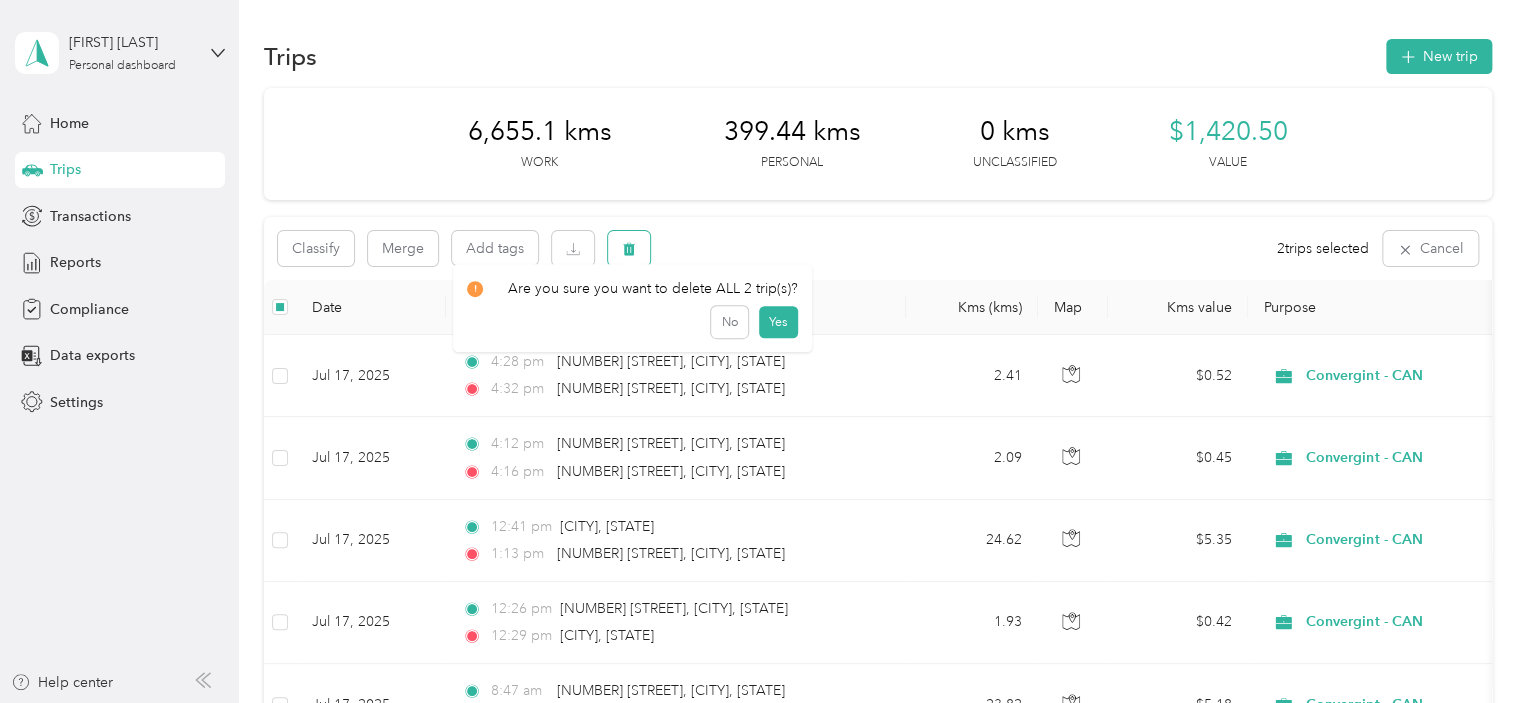 click 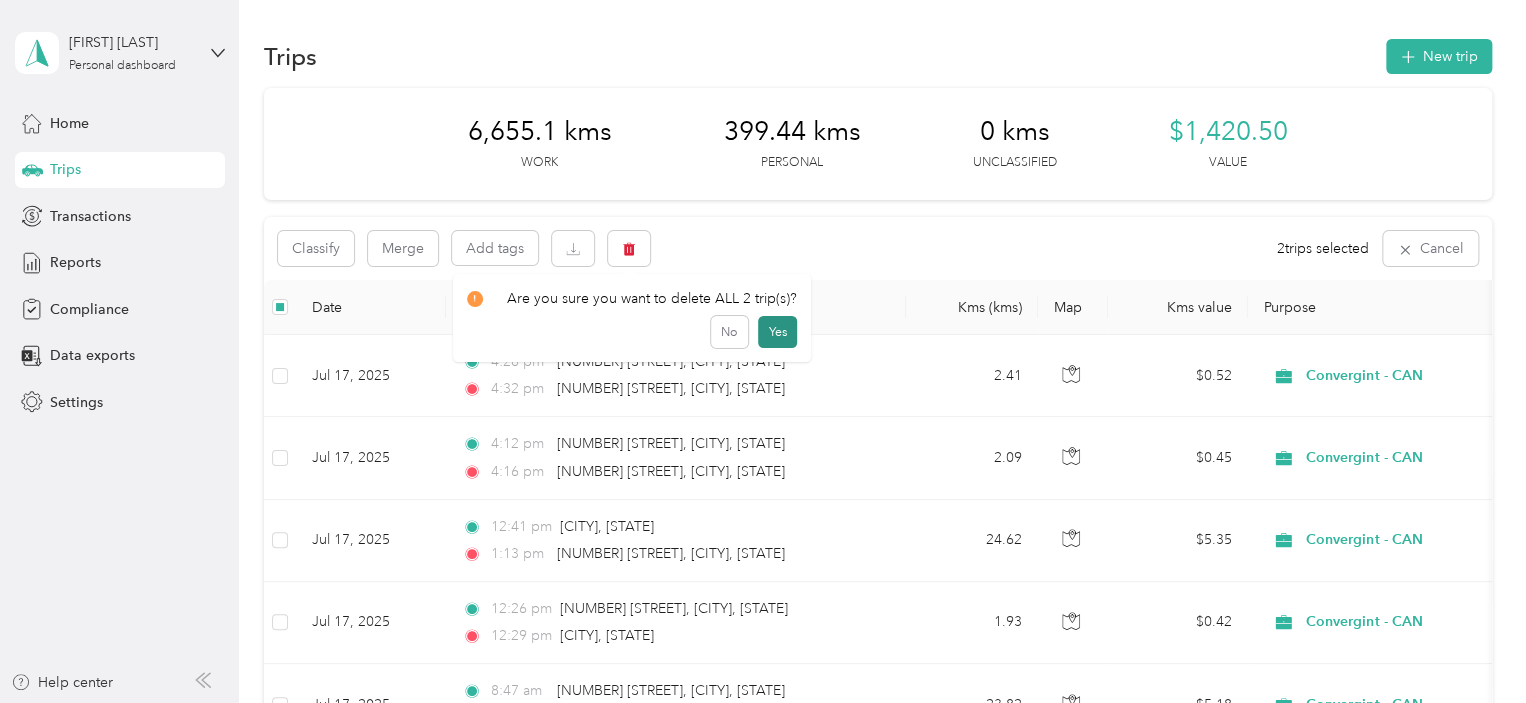 click on "Yes" at bounding box center [777, 332] 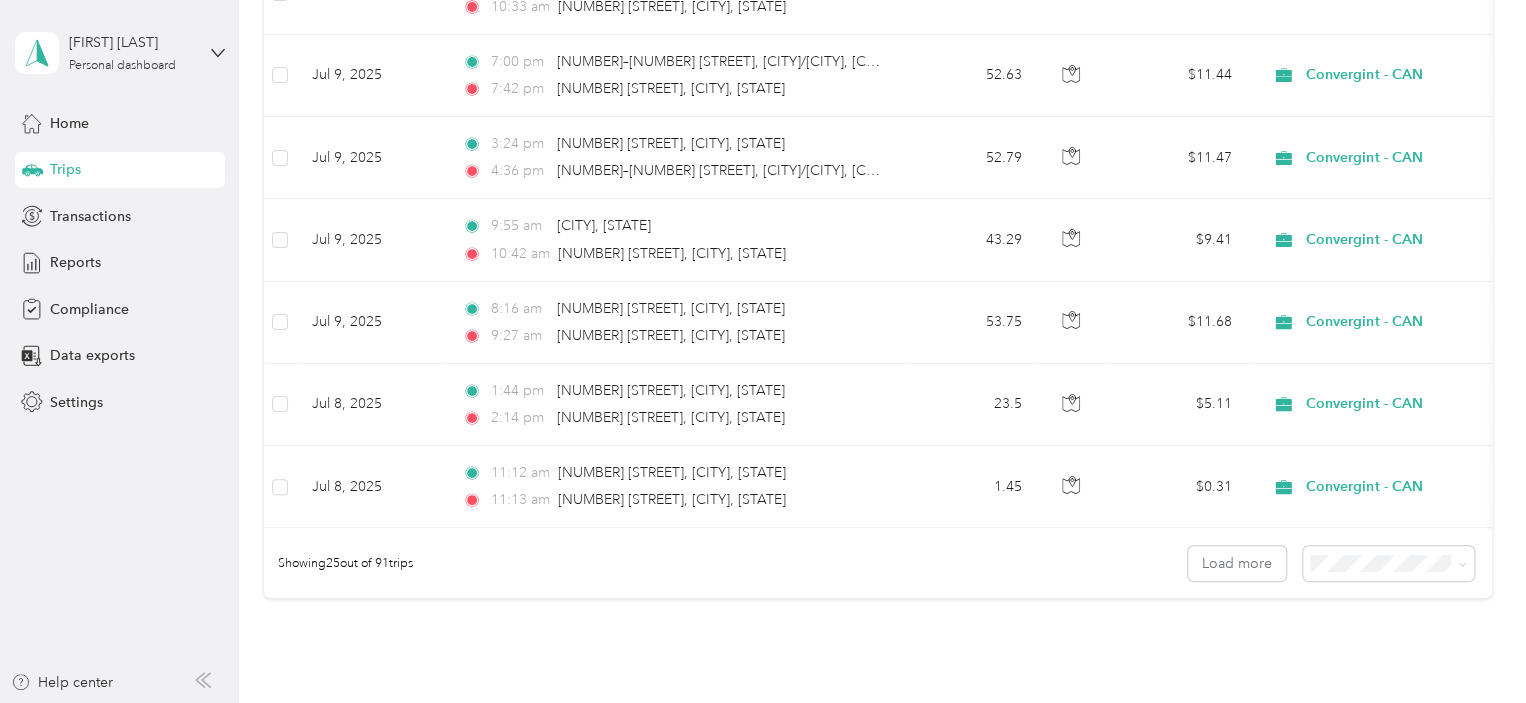 scroll, scrollTop: 1900, scrollLeft: 0, axis: vertical 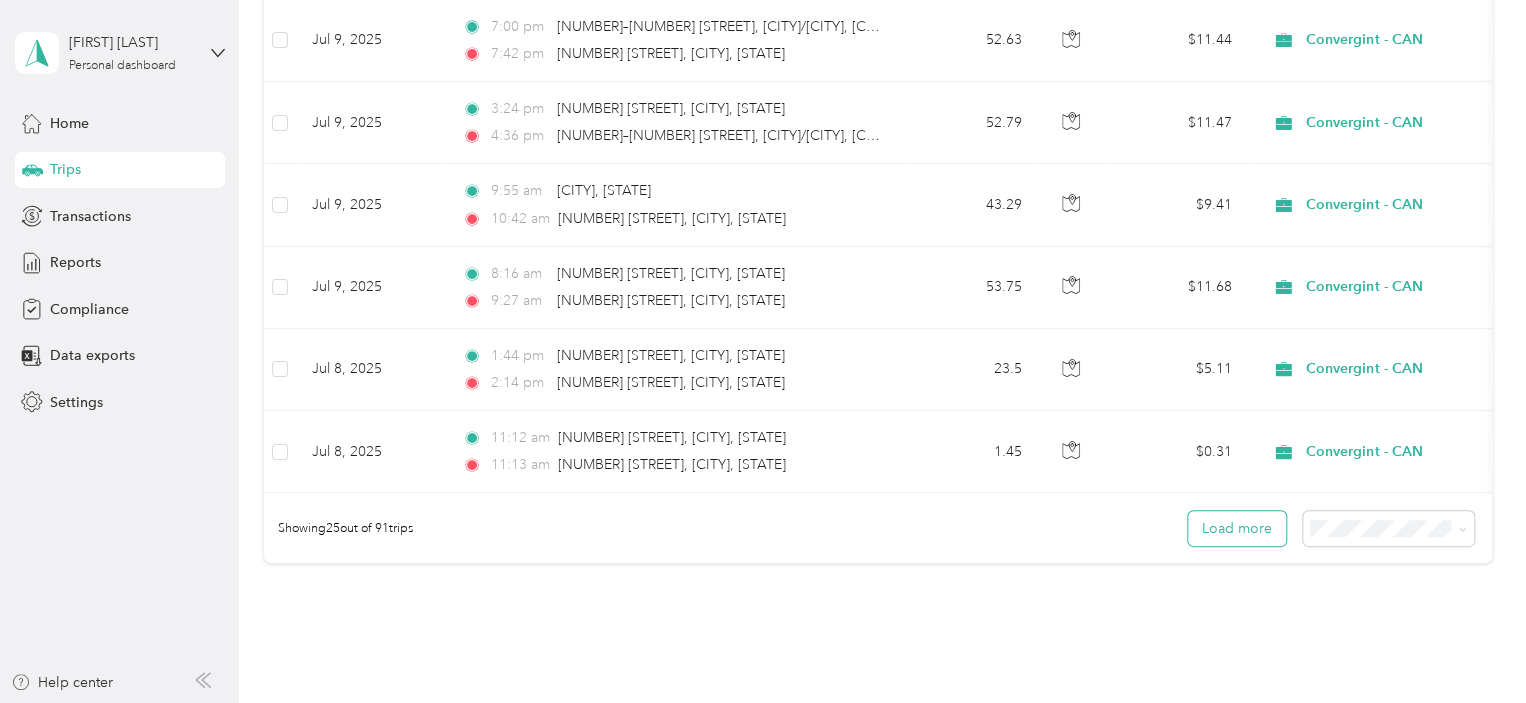 click on "Load more" at bounding box center [1237, 528] 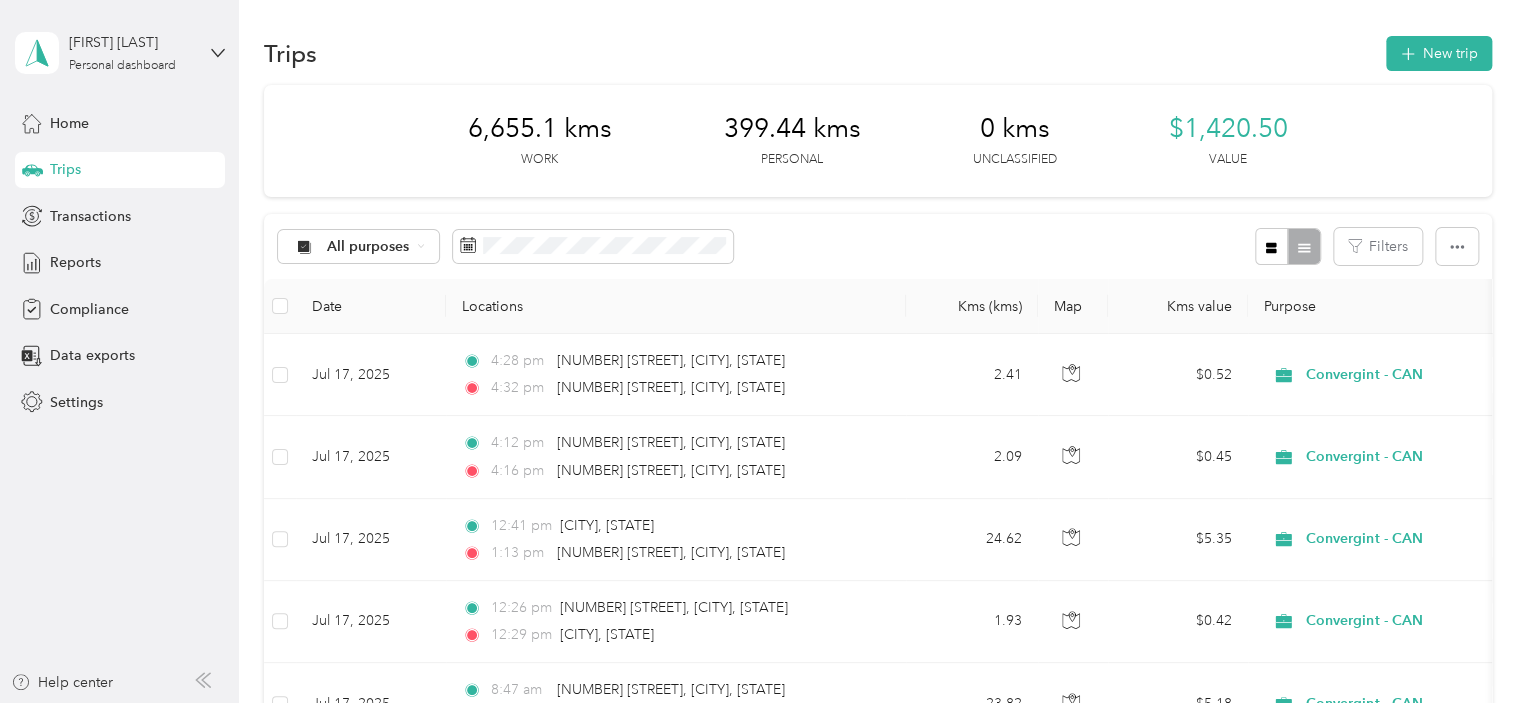 scroll, scrollTop: 0, scrollLeft: 0, axis: both 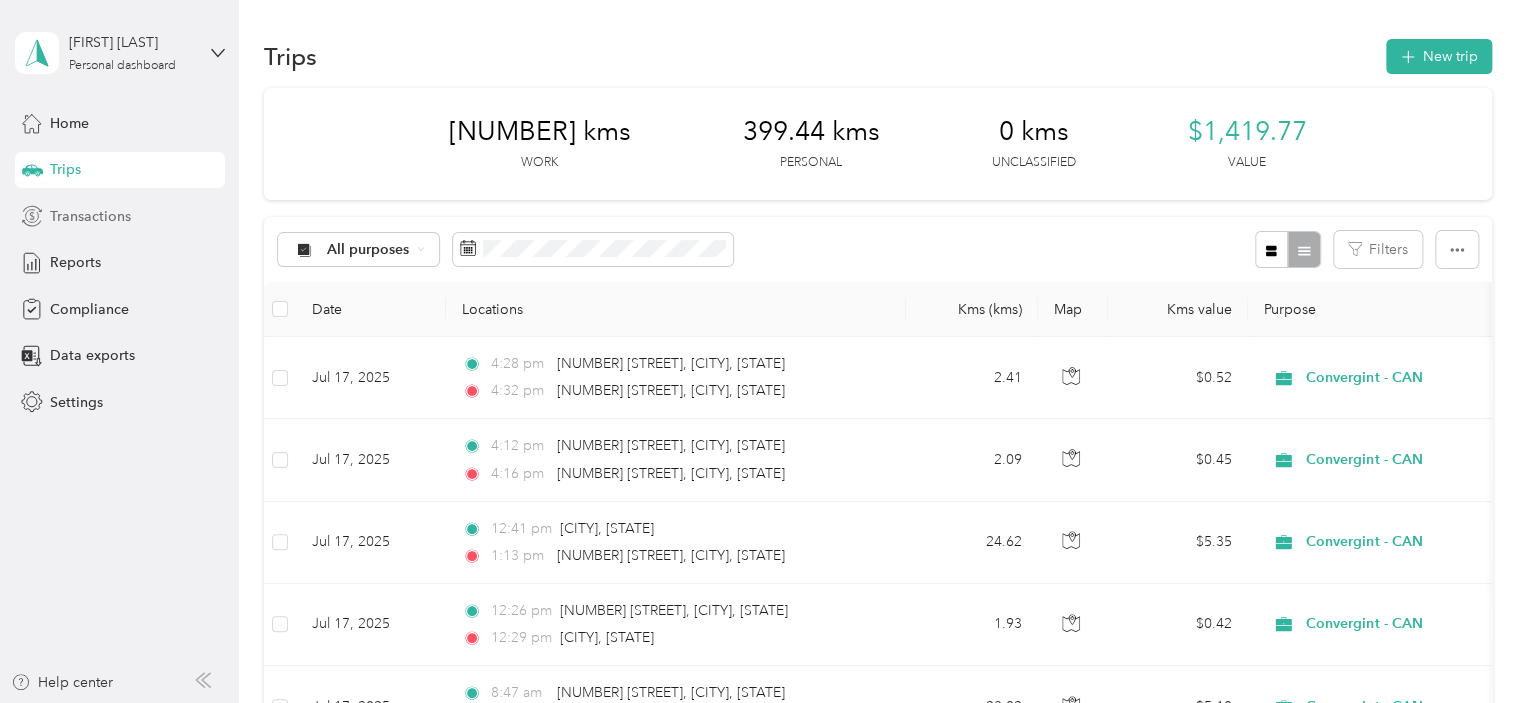 click on "Transactions" at bounding box center [90, 216] 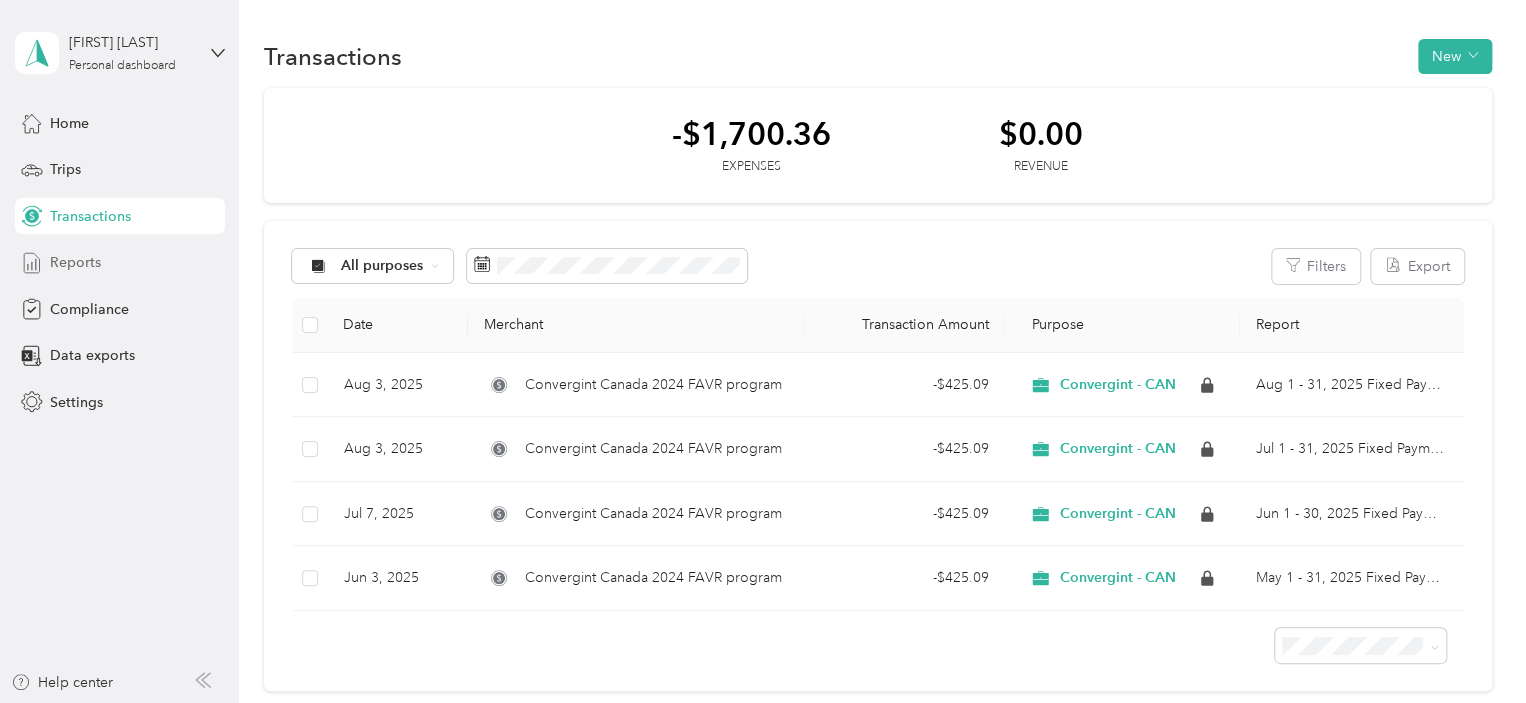 click on "Reports" at bounding box center [75, 262] 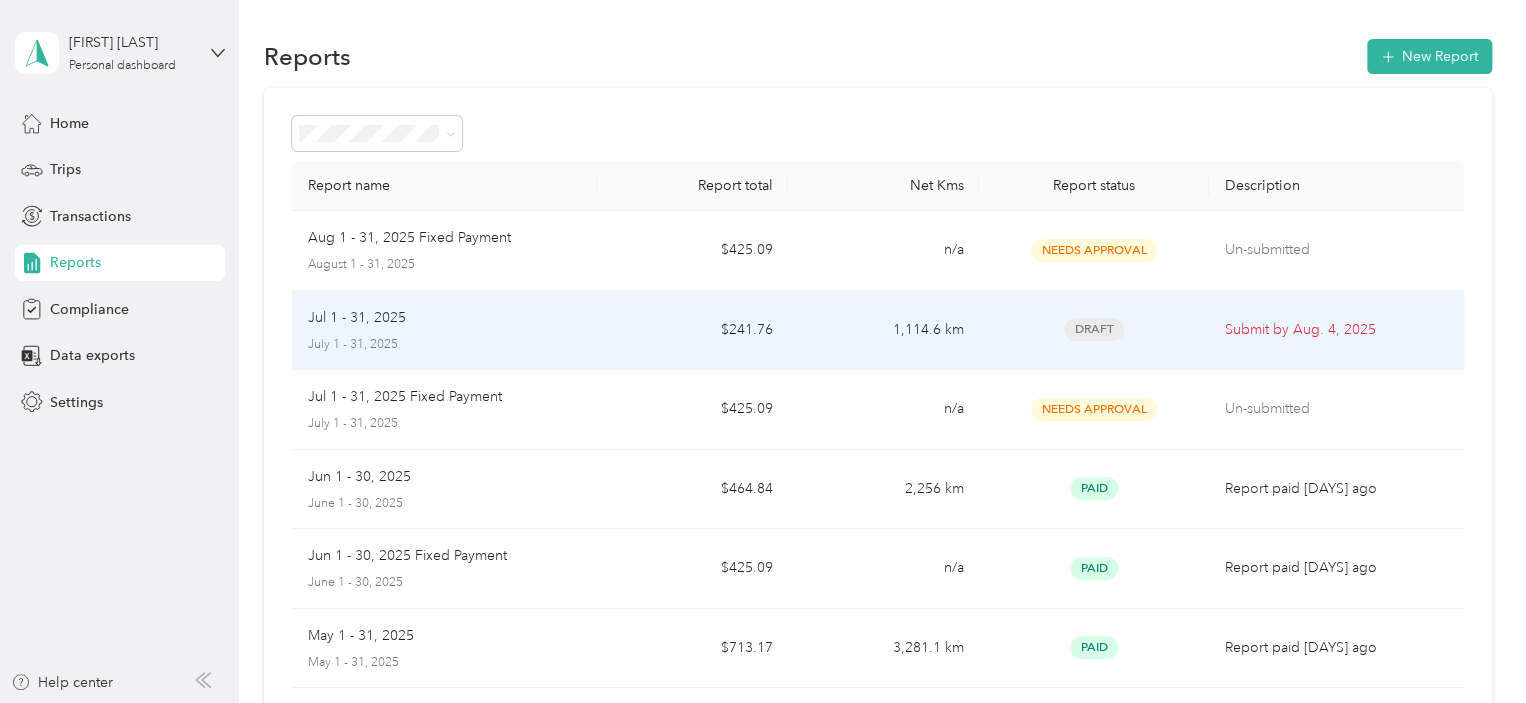 click on "Draft" at bounding box center [1094, 329] 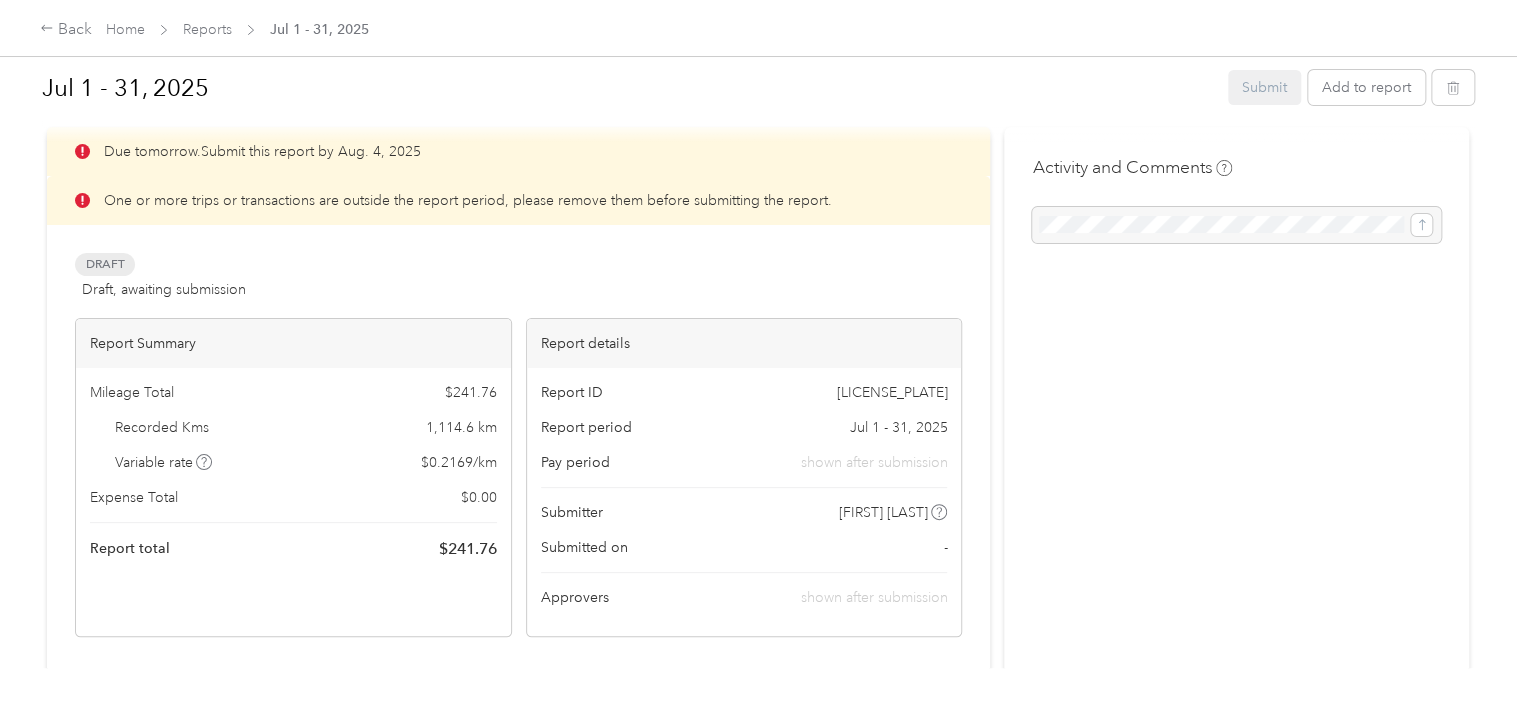 scroll, scrollTop: 0, scrollLeft: 0, axis: both 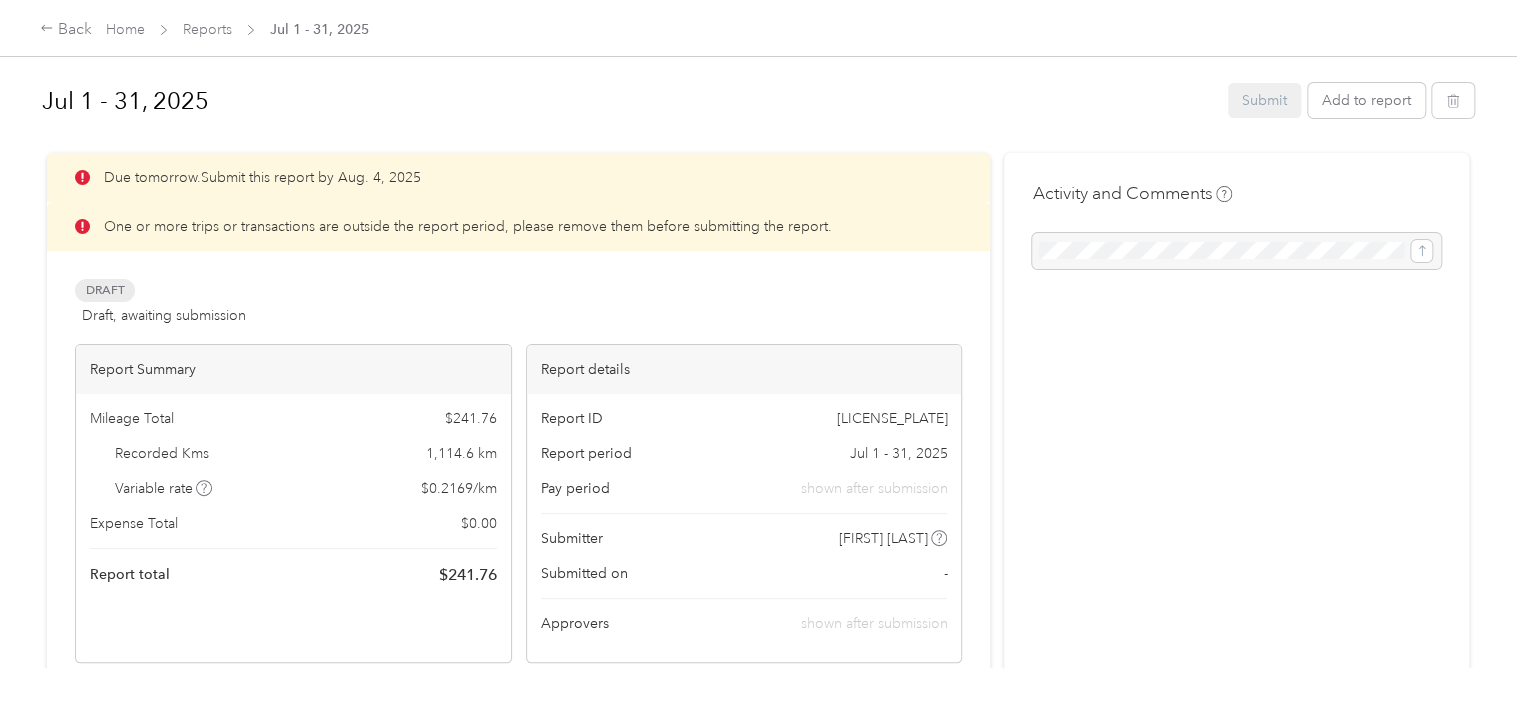 click on "Submit Add to report" at bounding box center (1351, 100) 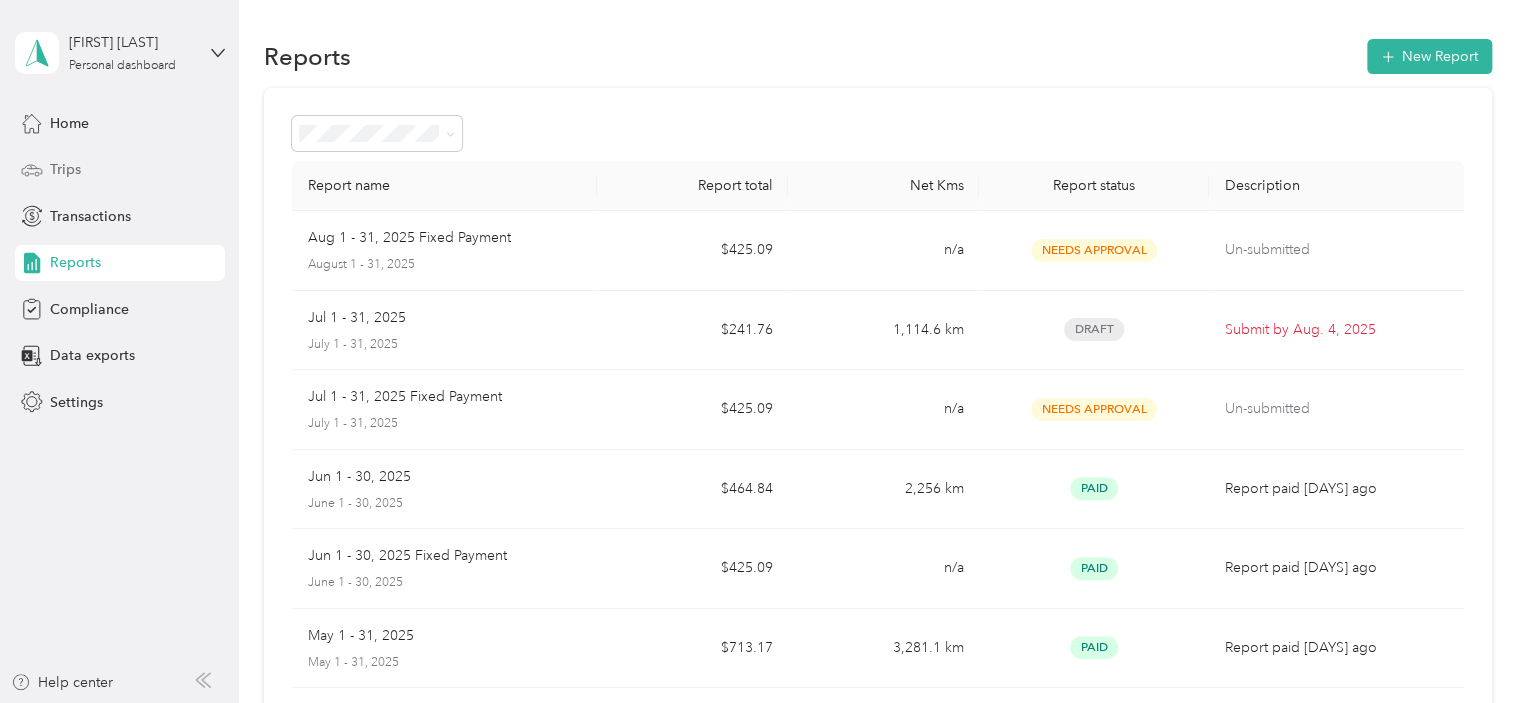 click on "Trips" at bounding box center (65, 169) 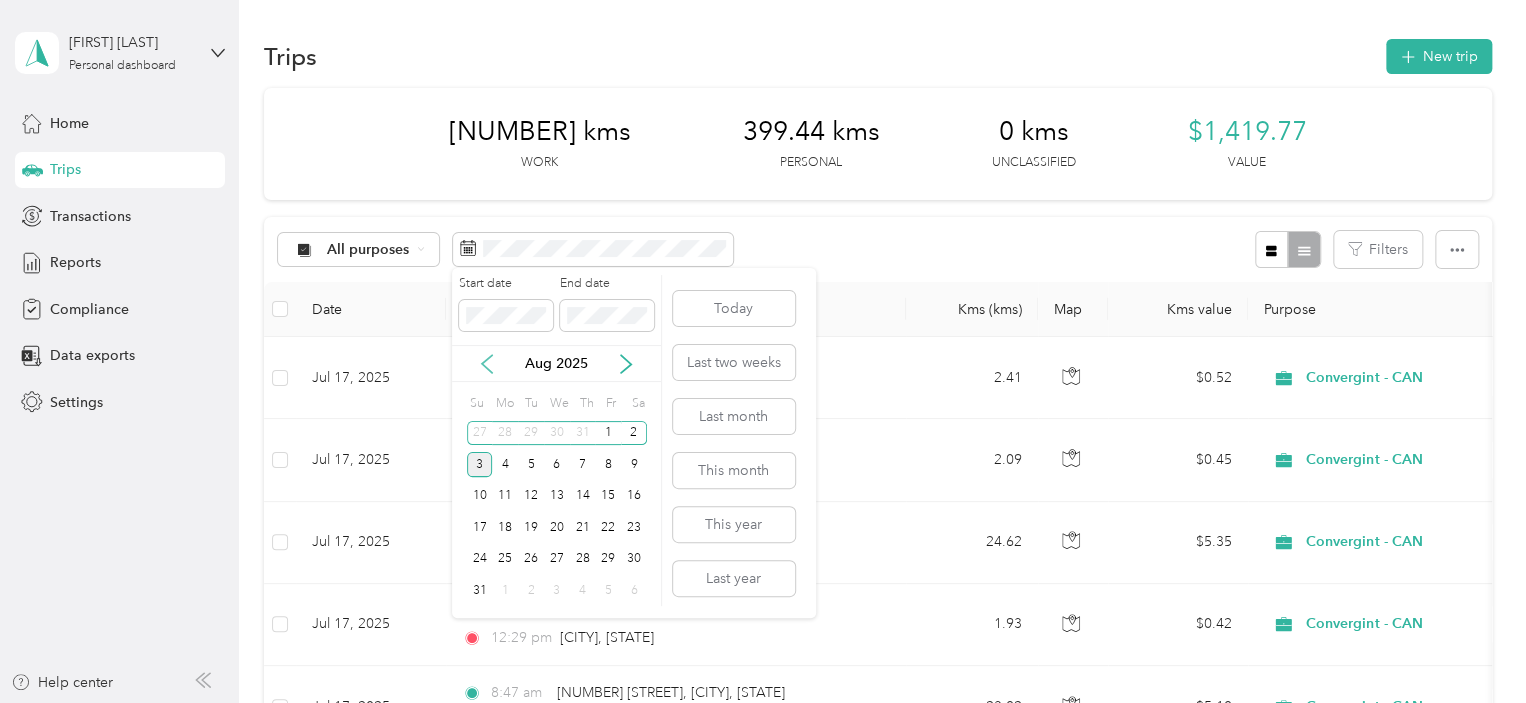 click 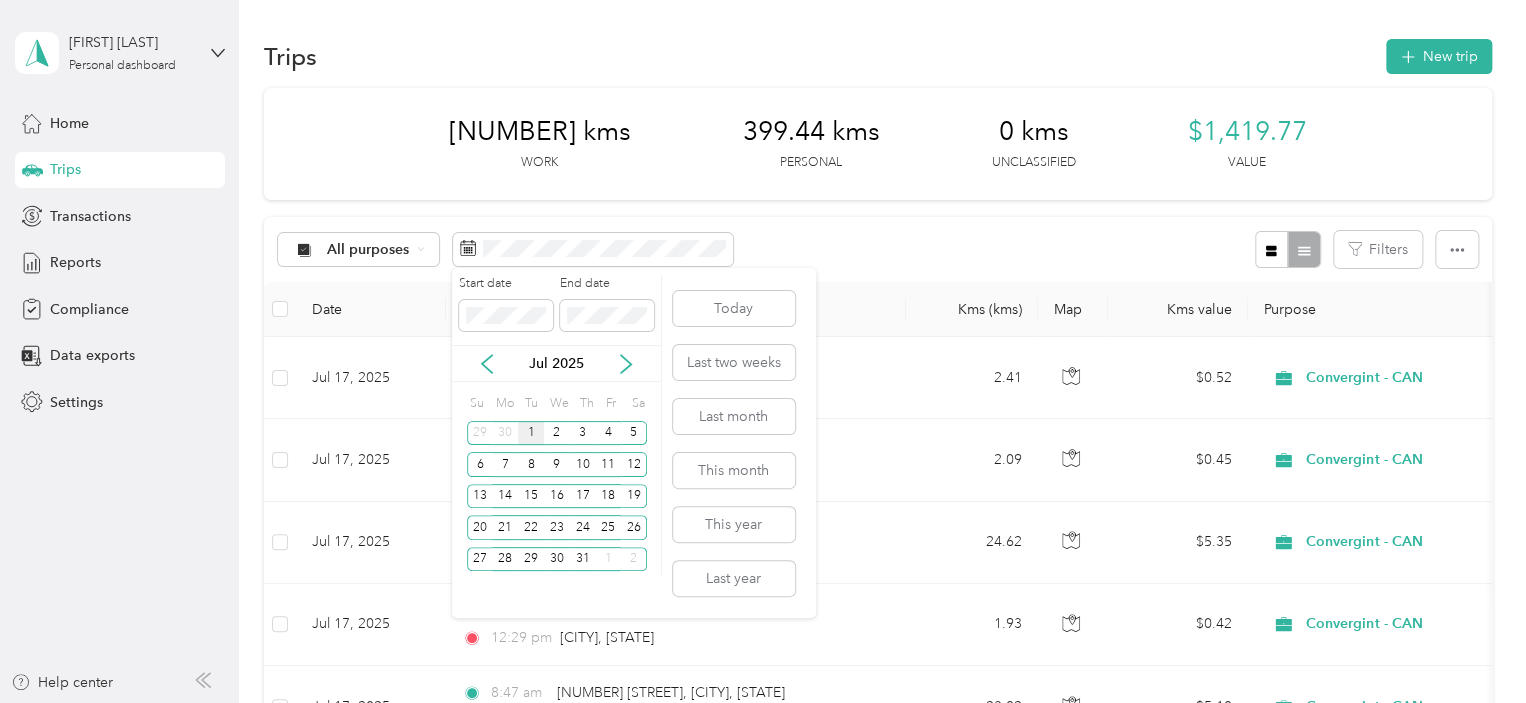 click on "1" at bounding box center (531, 433) 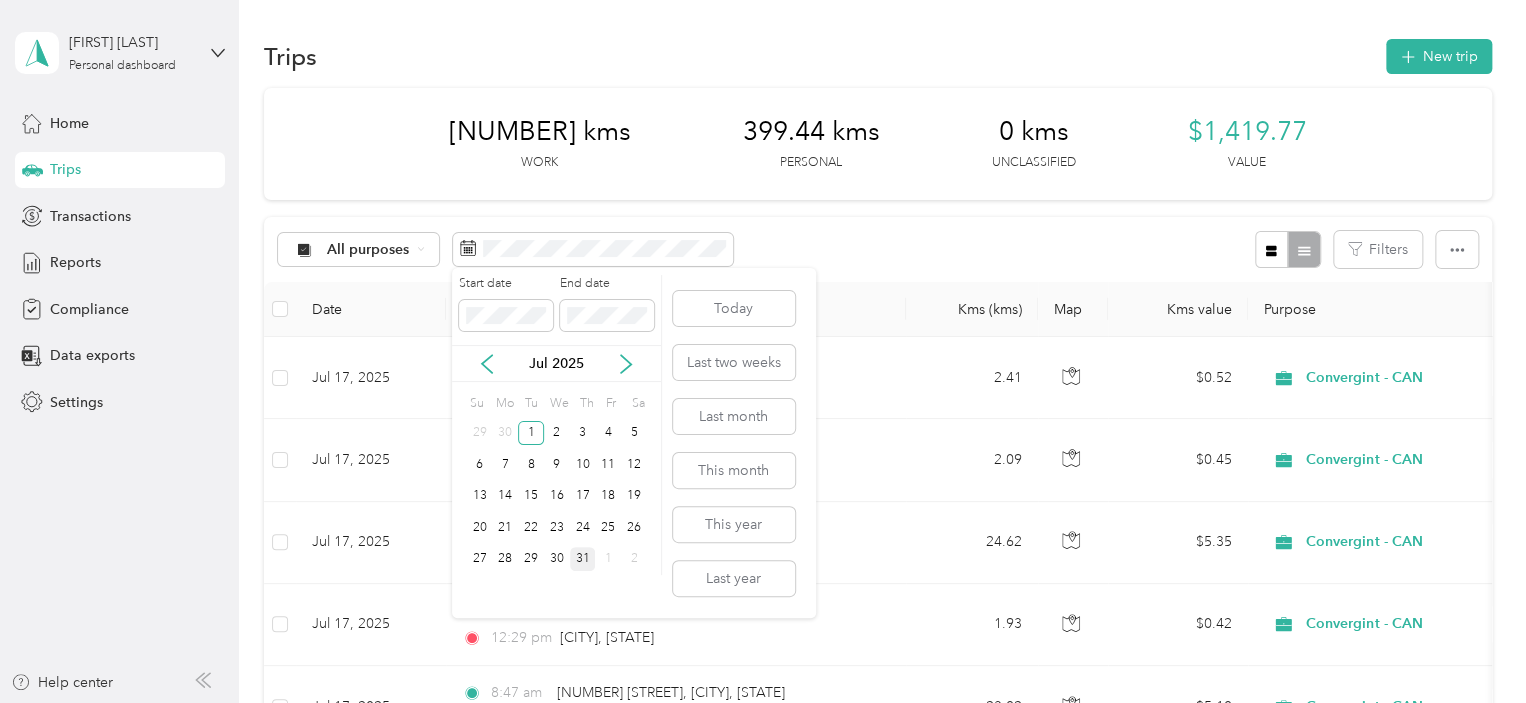 click on "31" at bounding box center (583, 559) 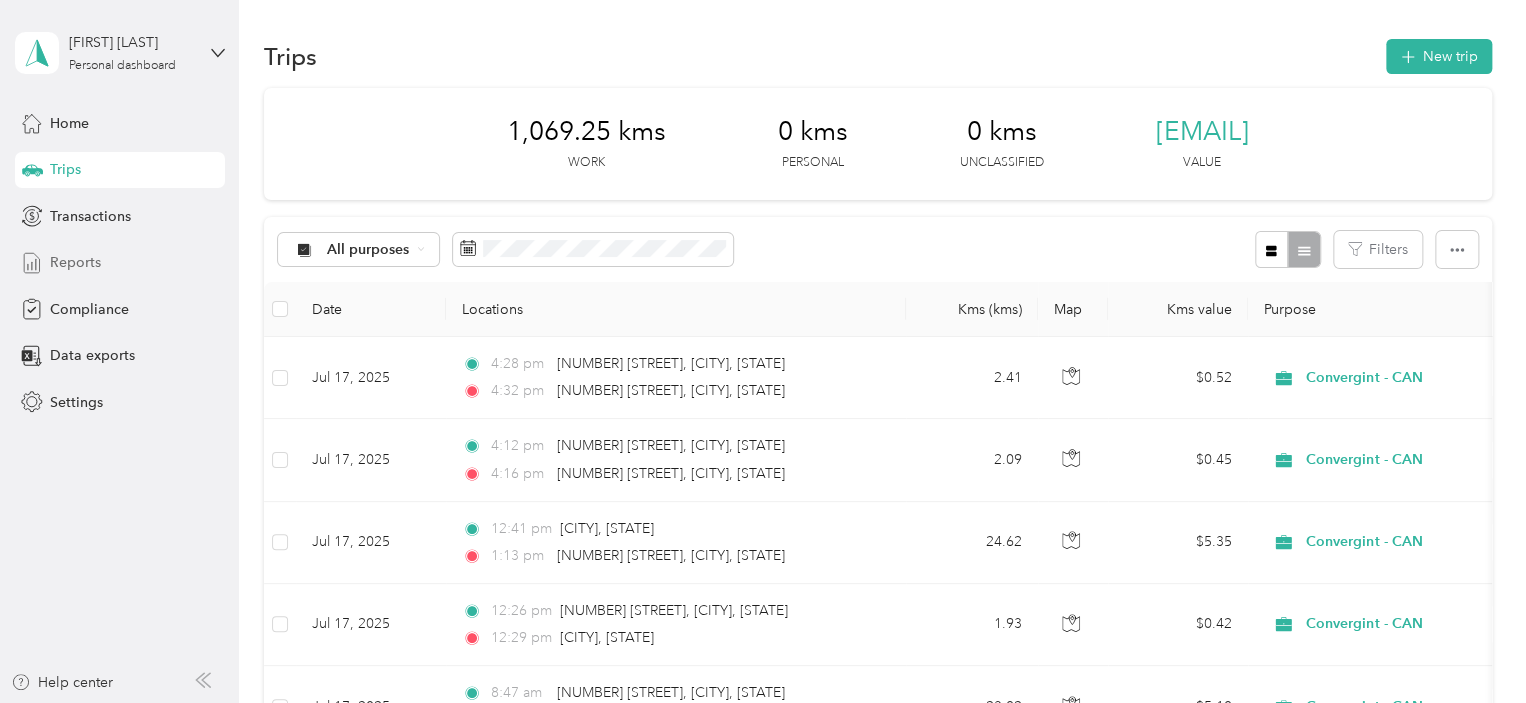 click on "Reports" at bounding box center (75, 262) 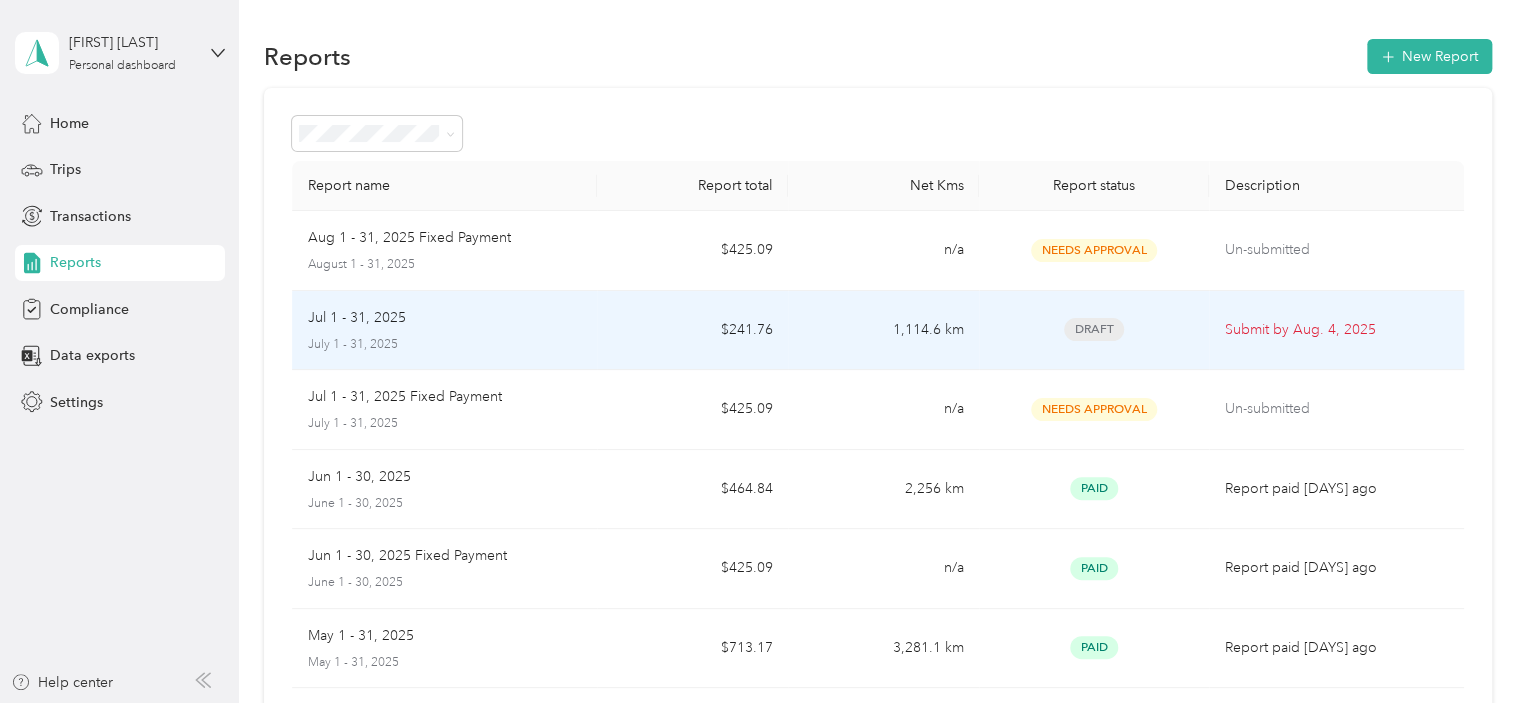 click on "Draft" at bounding box center [1094, 329] 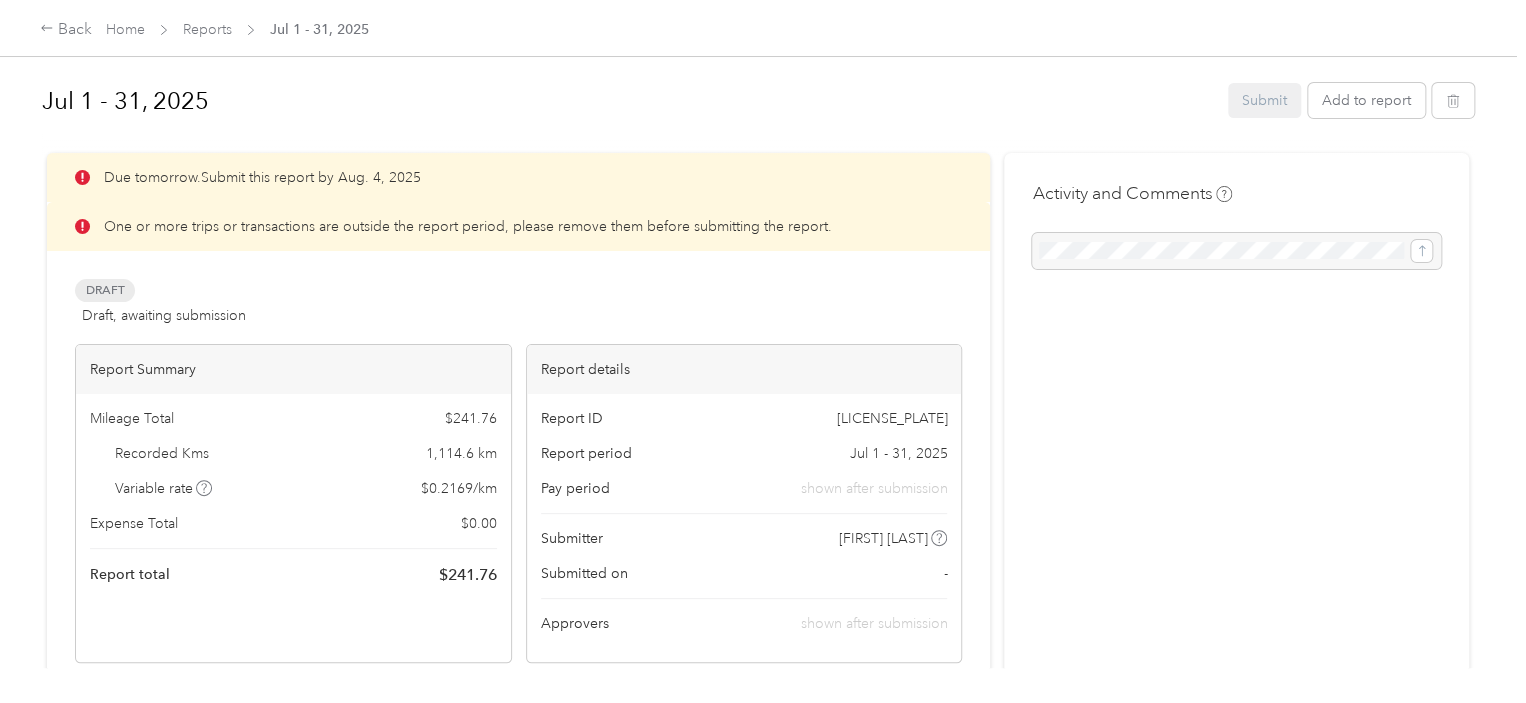 click on "Draft" at bounding box center (105, 290) 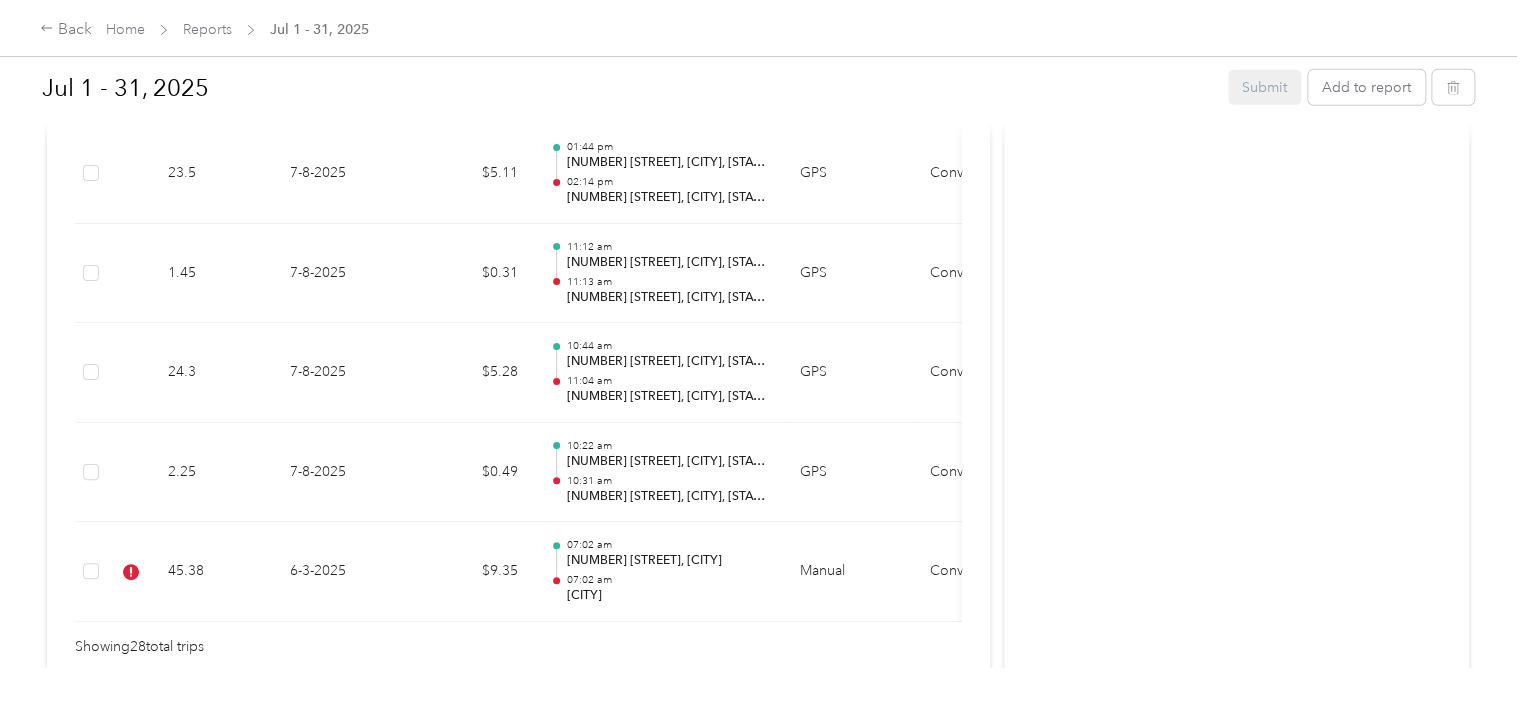 scroll, scrollTop: 3083, scrollLeft: 0, axis: vertical 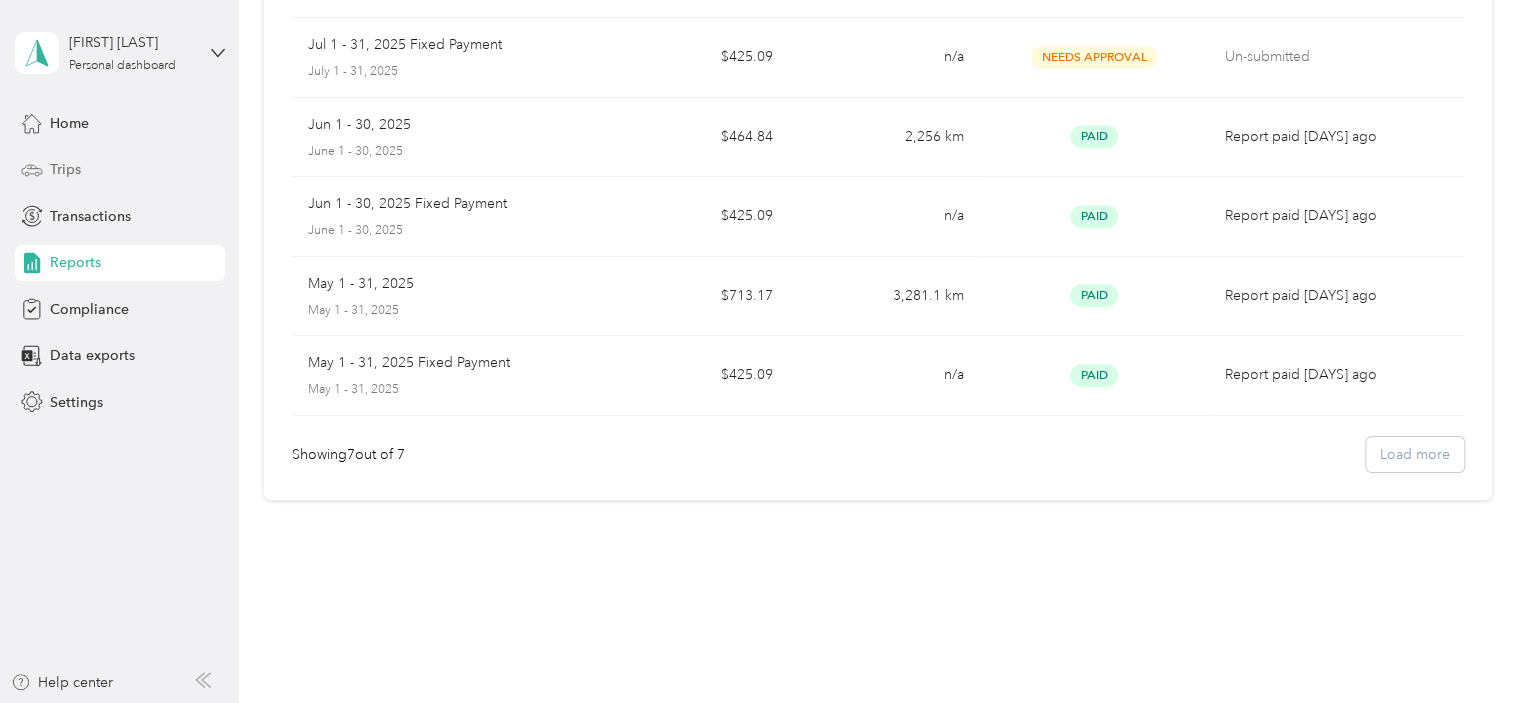 click on "Trips" at bounding box center (65, 169) 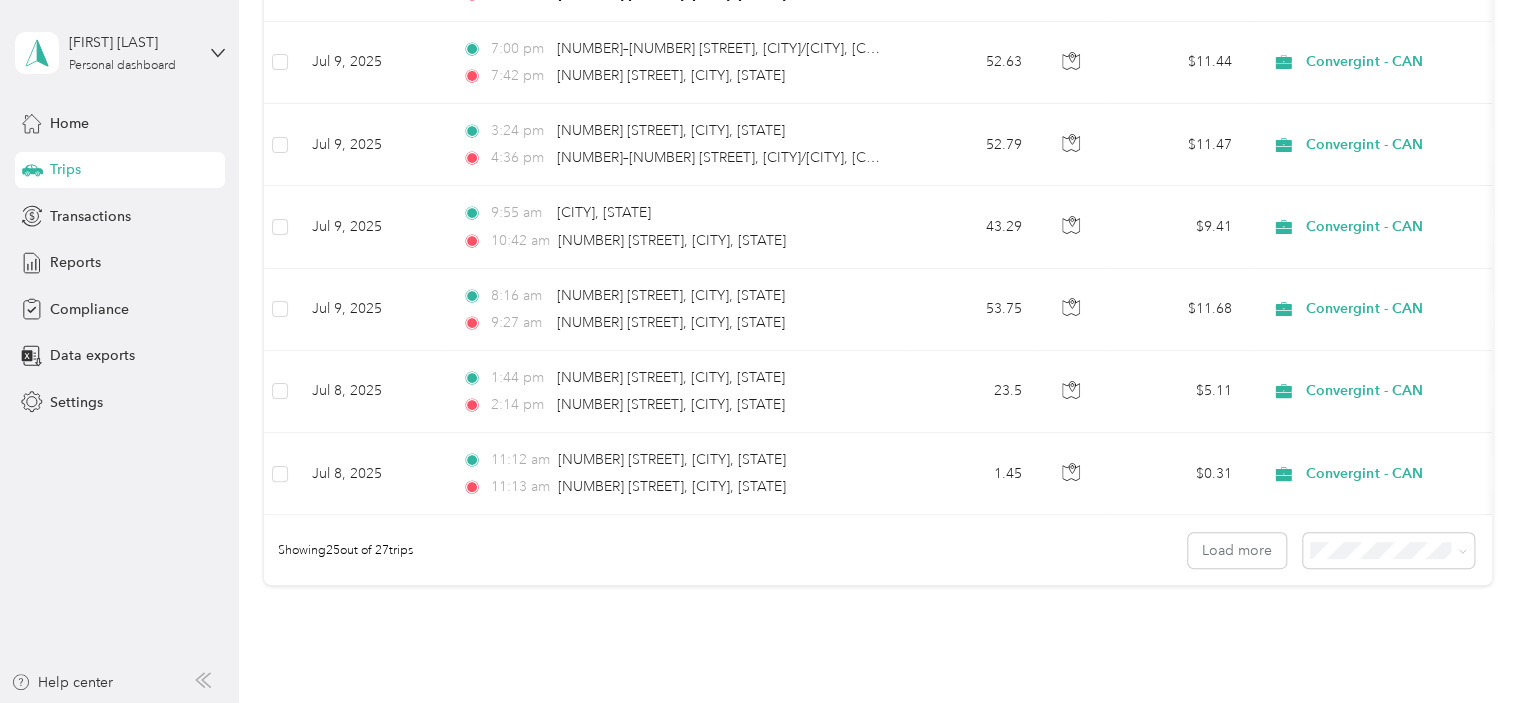 scroll, scrollTop: 2046, scrollLeft: 0, axis: vertical 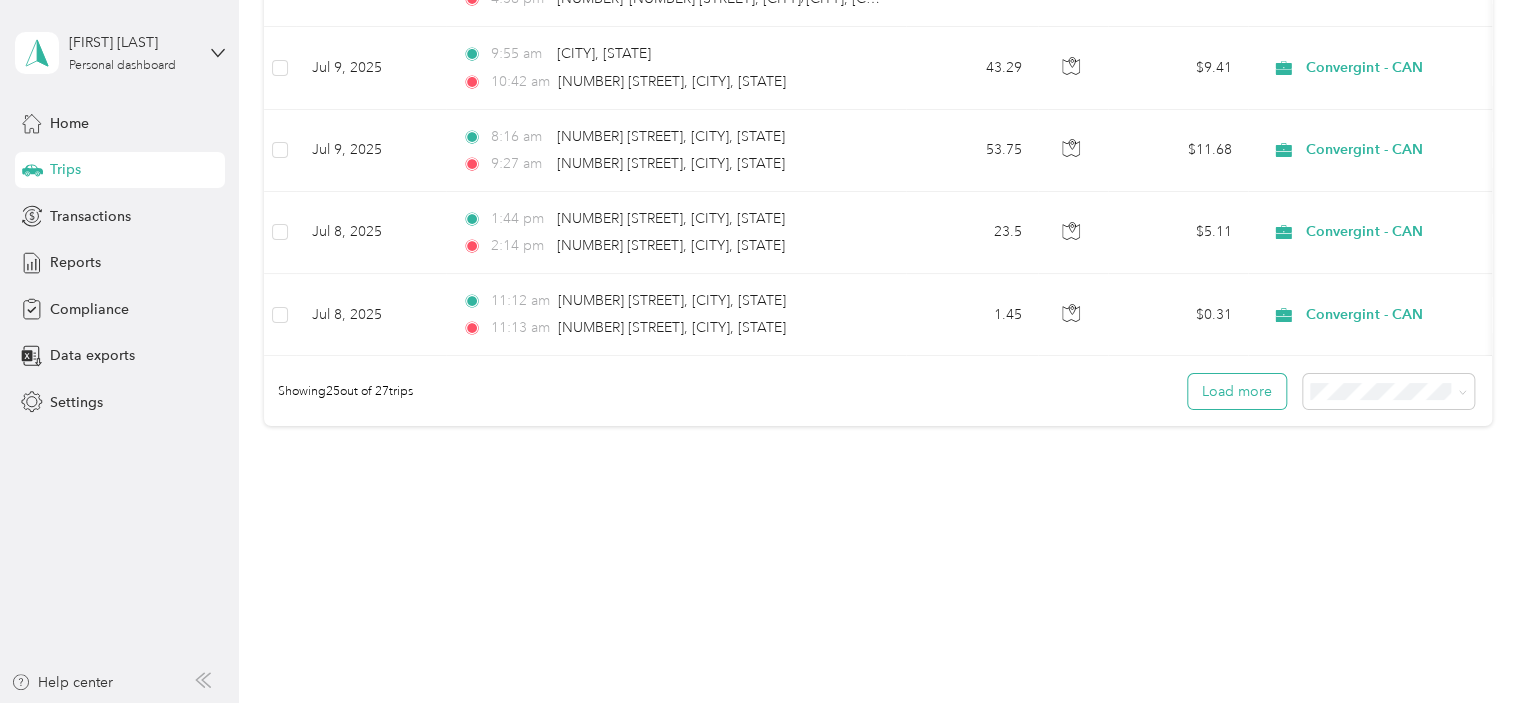click on "Load more" at bounding box center [1237, 391] 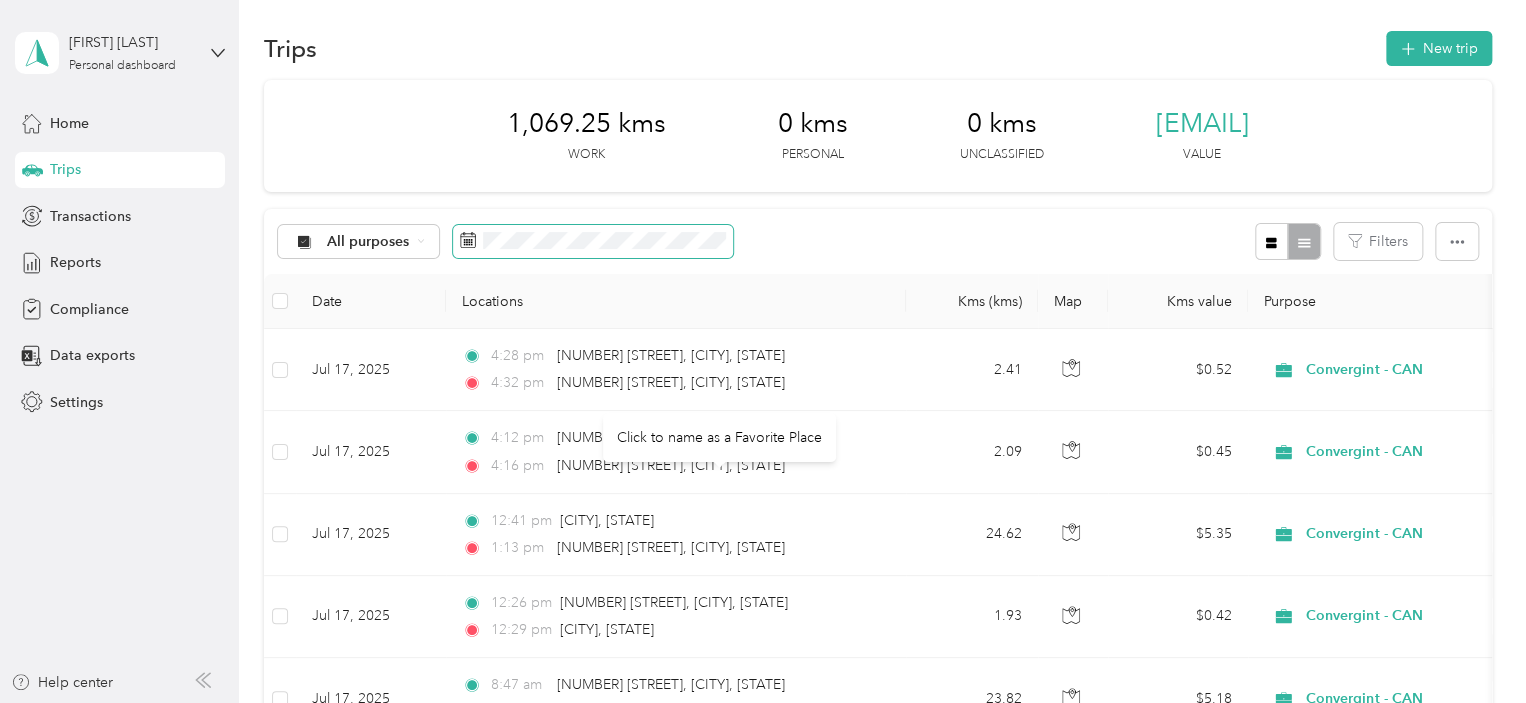 scroll, scrollTop: 0, scrollLeft: 0, axis: both 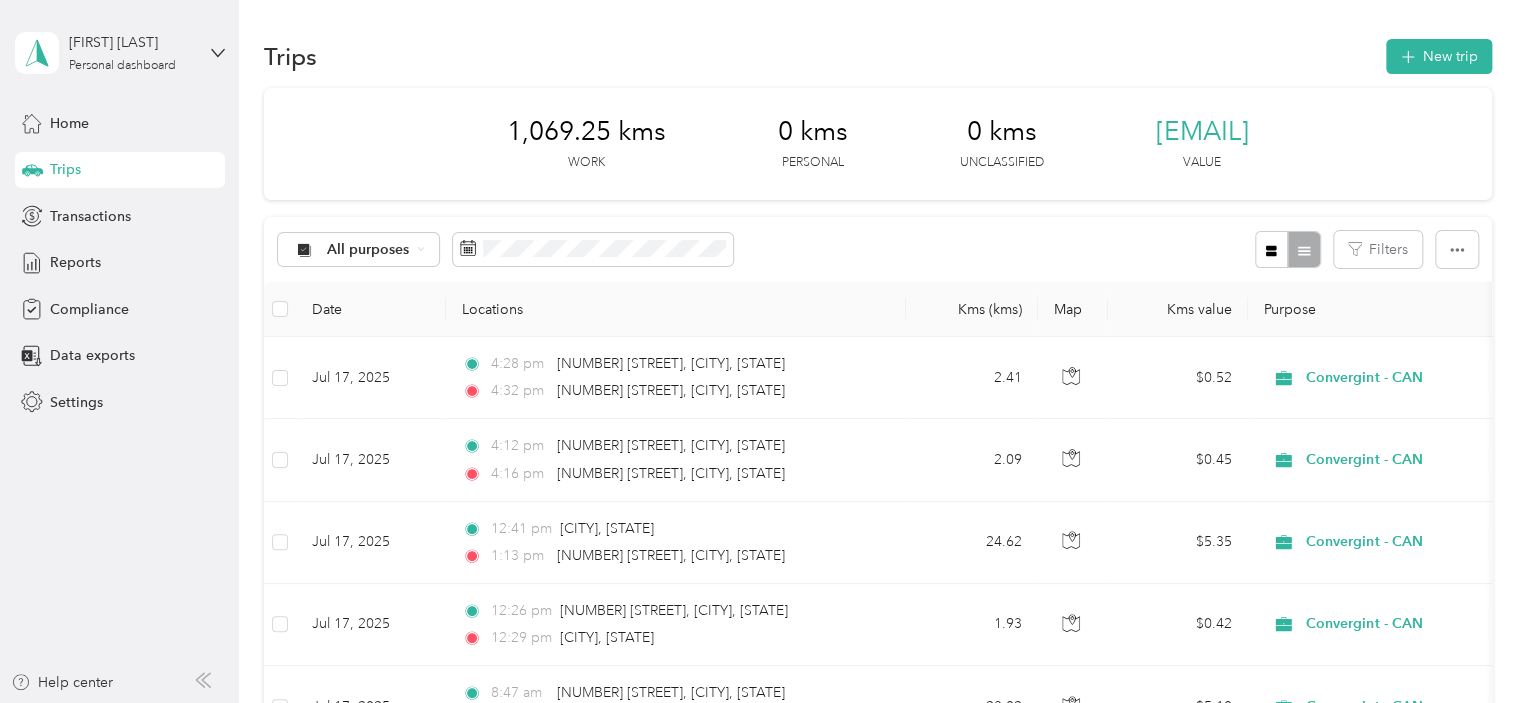 click on "All purposes Filters" at bounding box center (878, 249) 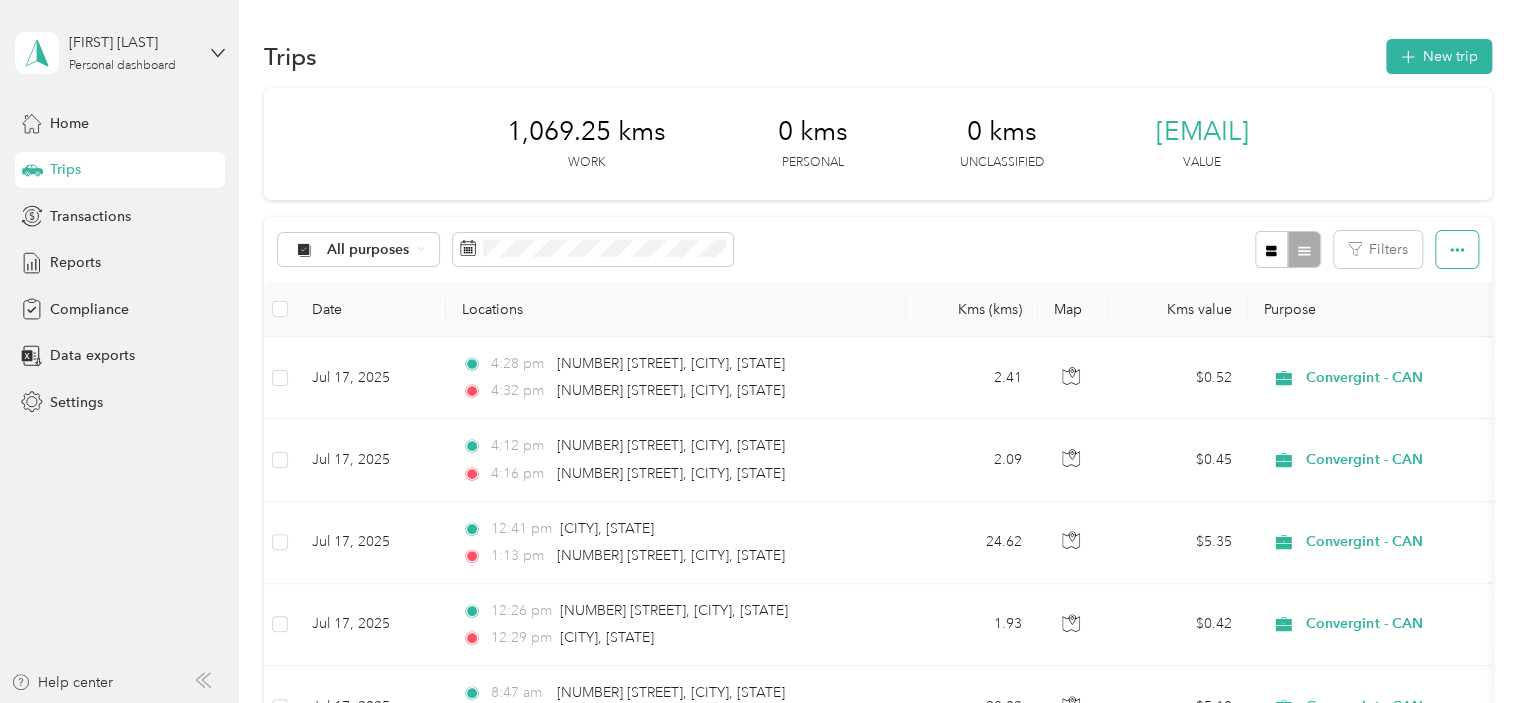 click at bounding box center [1457, 249] 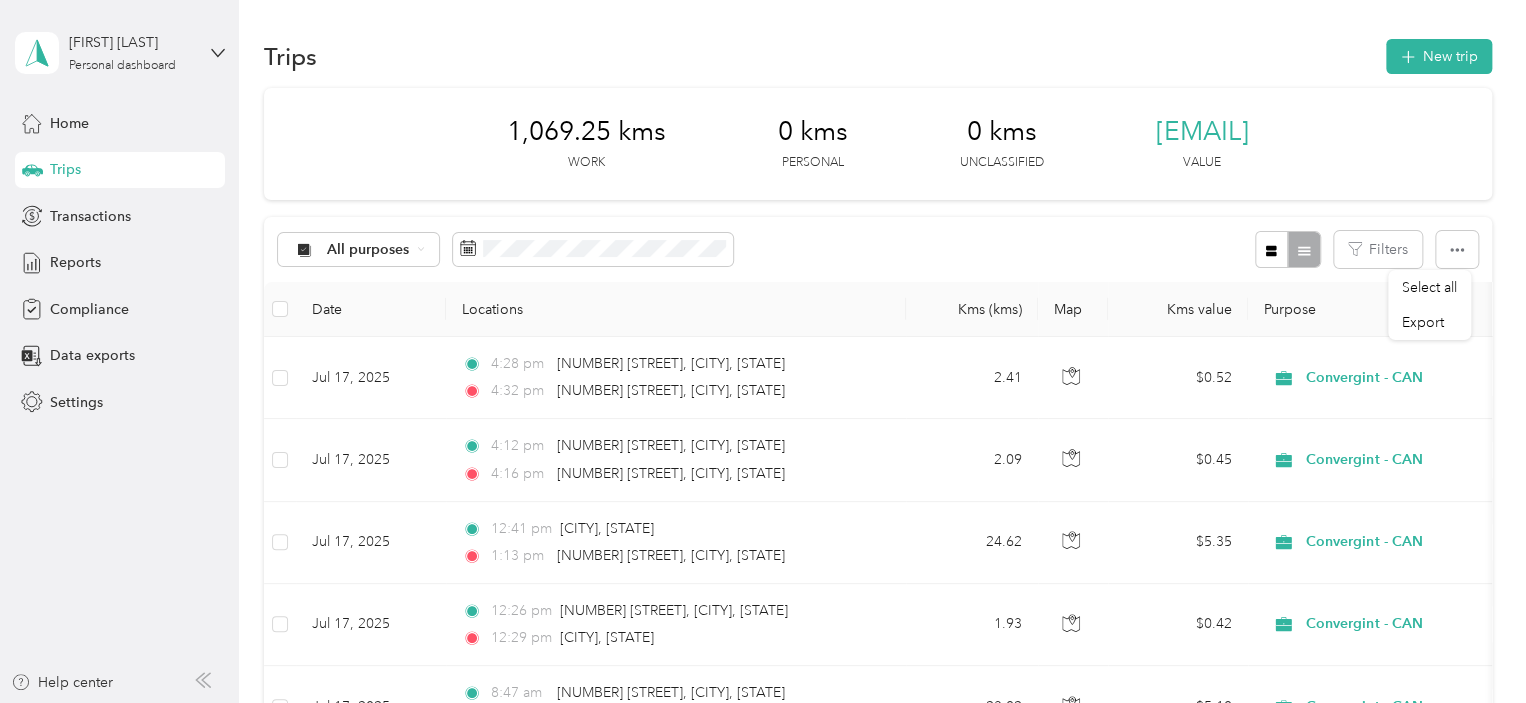 click on "All purposes Filters" at bounding box center [878, 249] 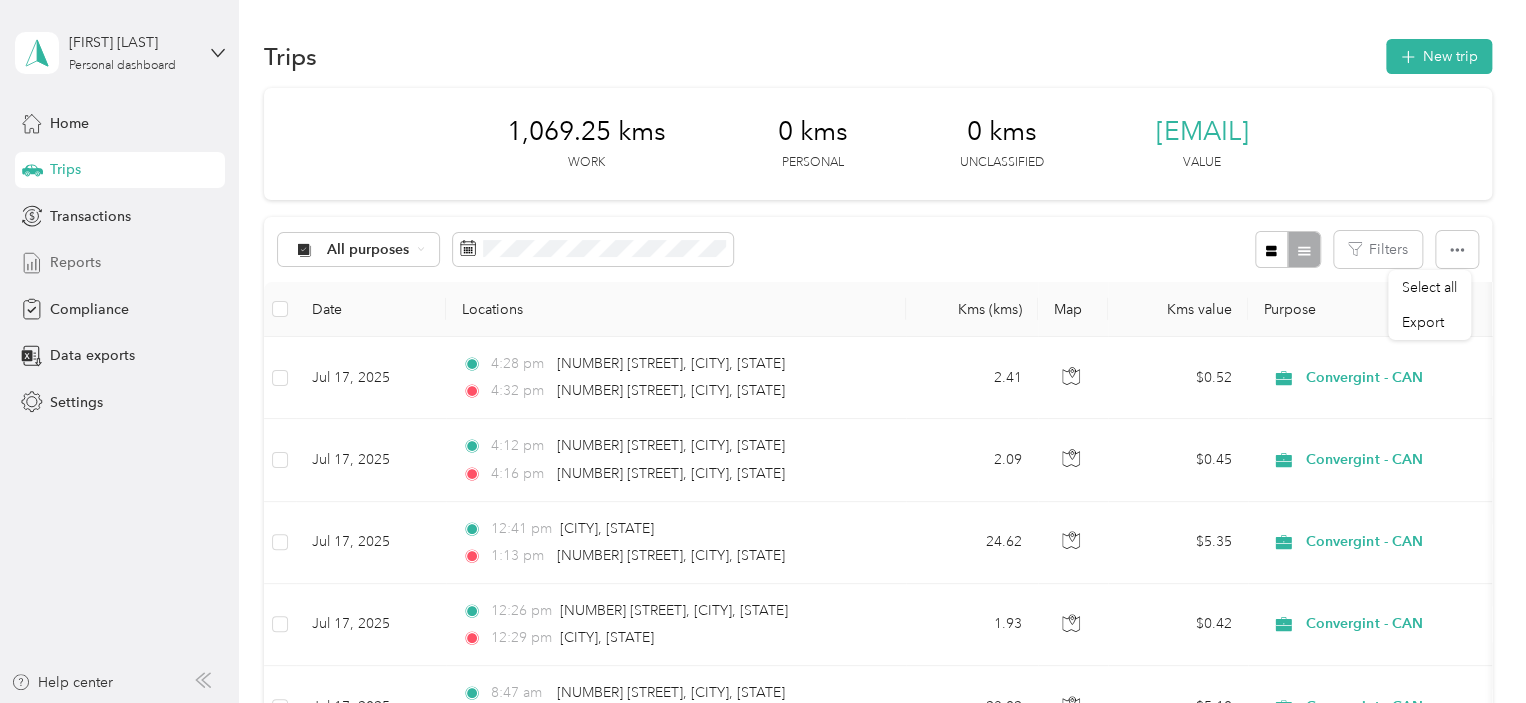 click on "Reports" at bounding box center (75, 262) 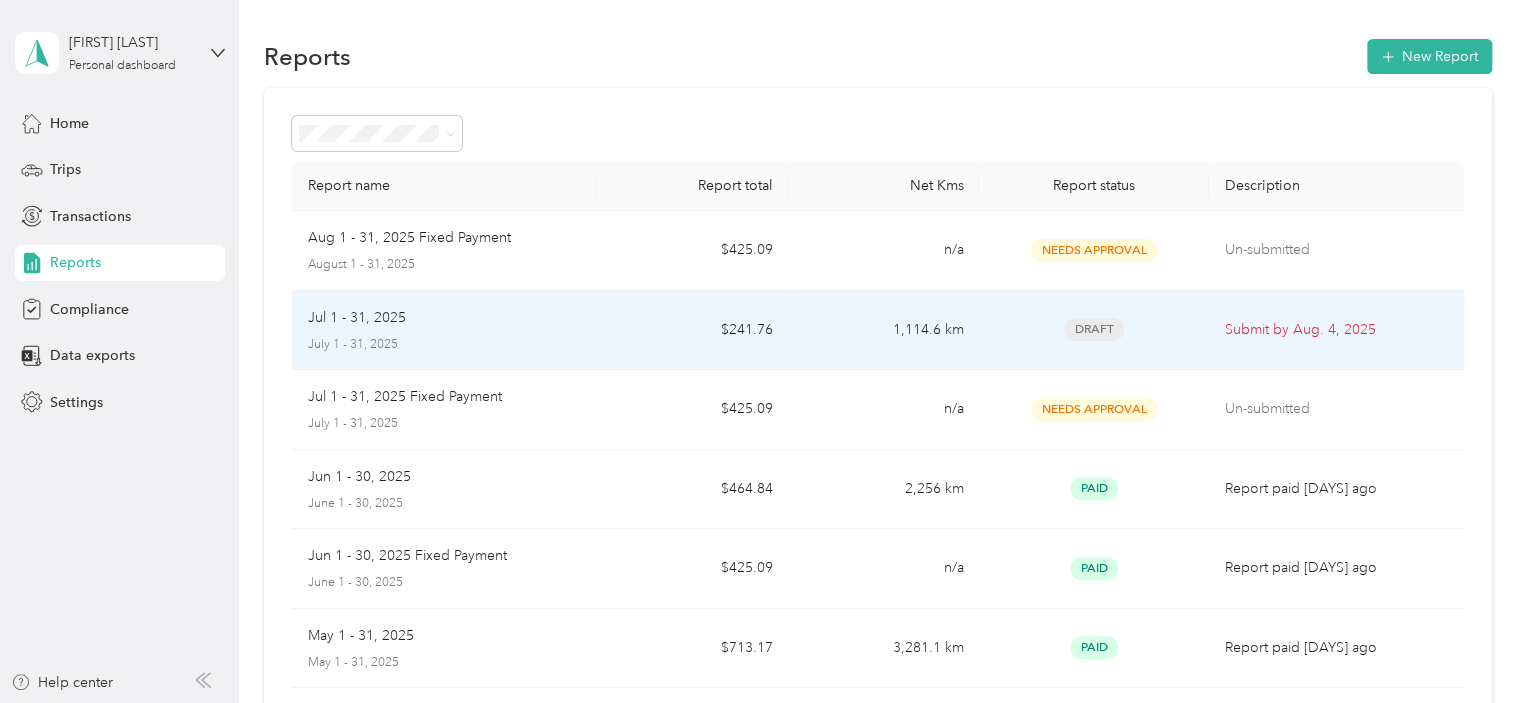 click on "Submit  by   Aug. 4, 2025" at bounding box center [1336, 330] 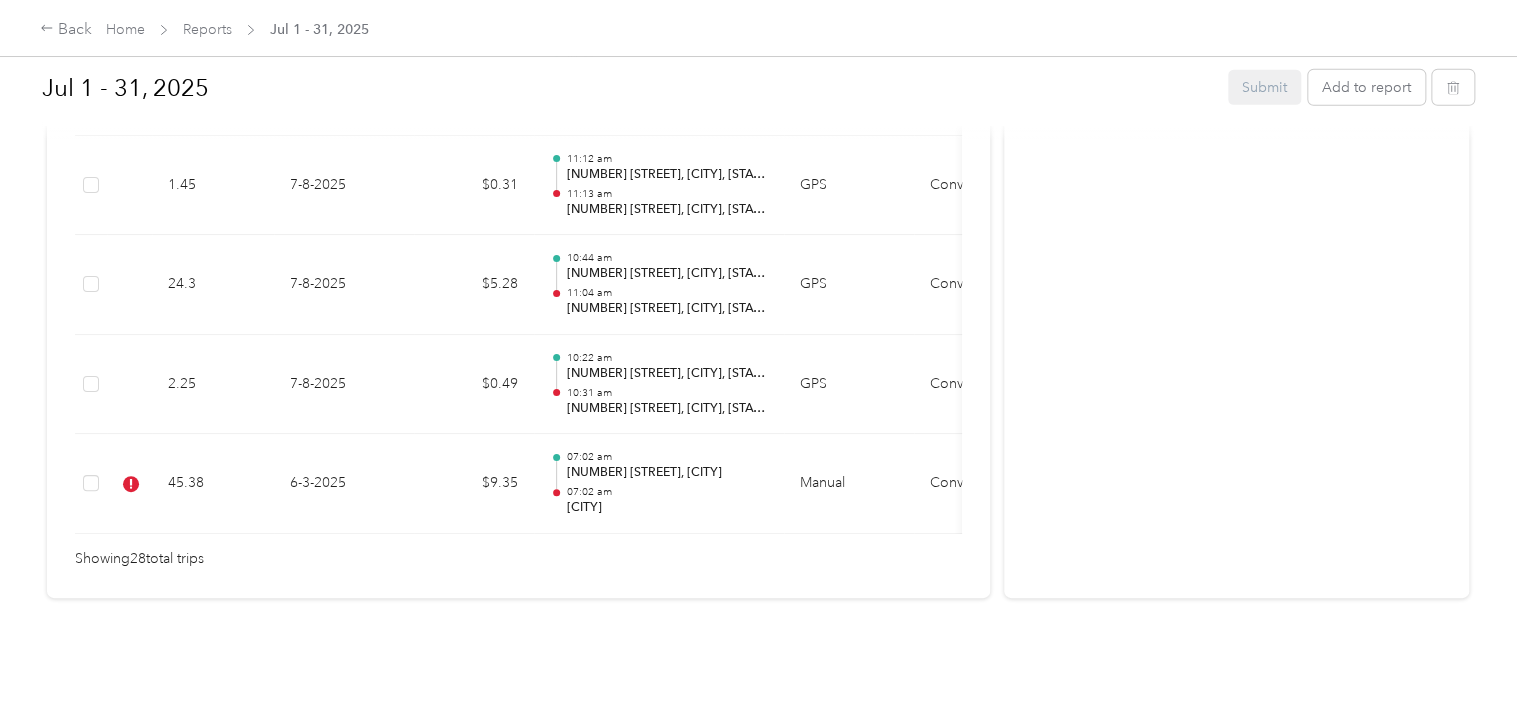 scroll, scrollTop: 3083, scrollLeft: 0, axis: vertical 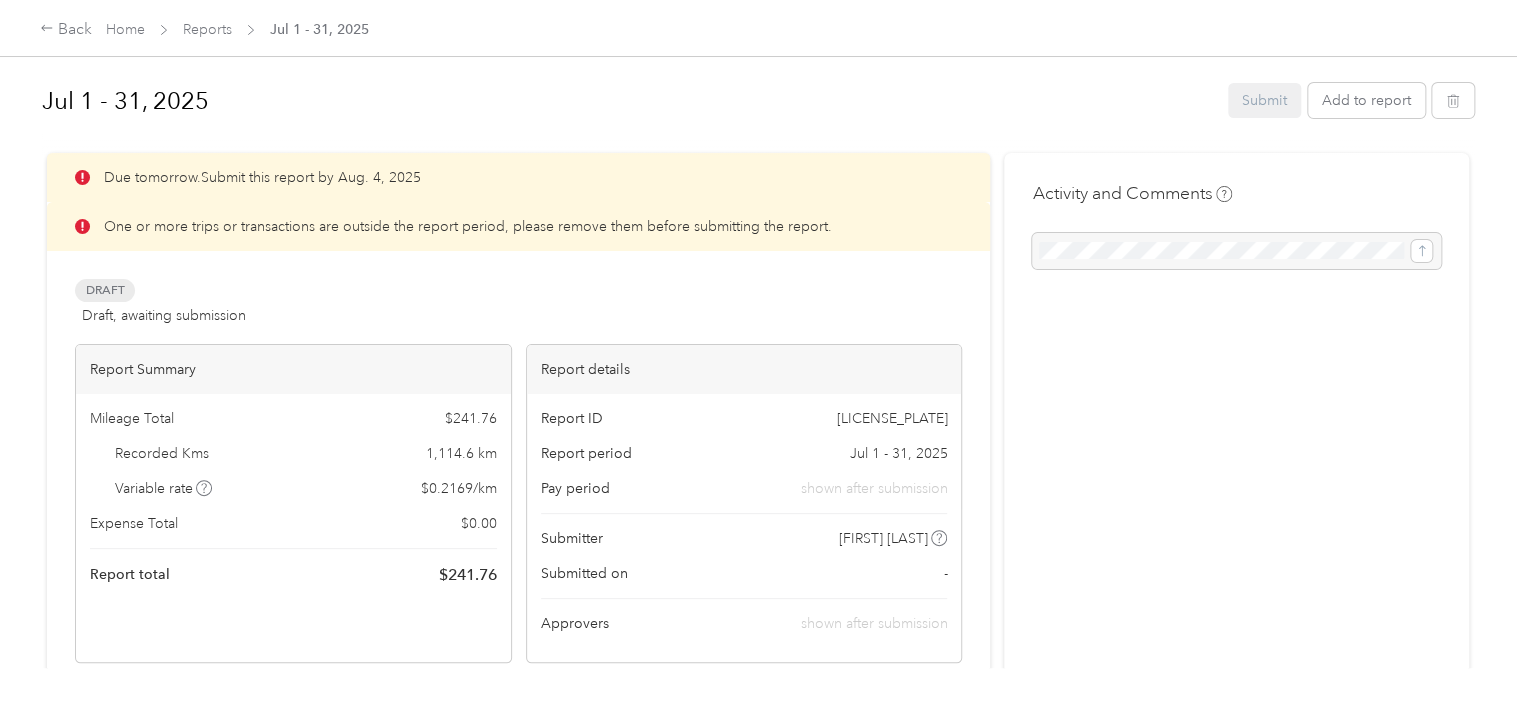 click at bounding box center (1236, 251) 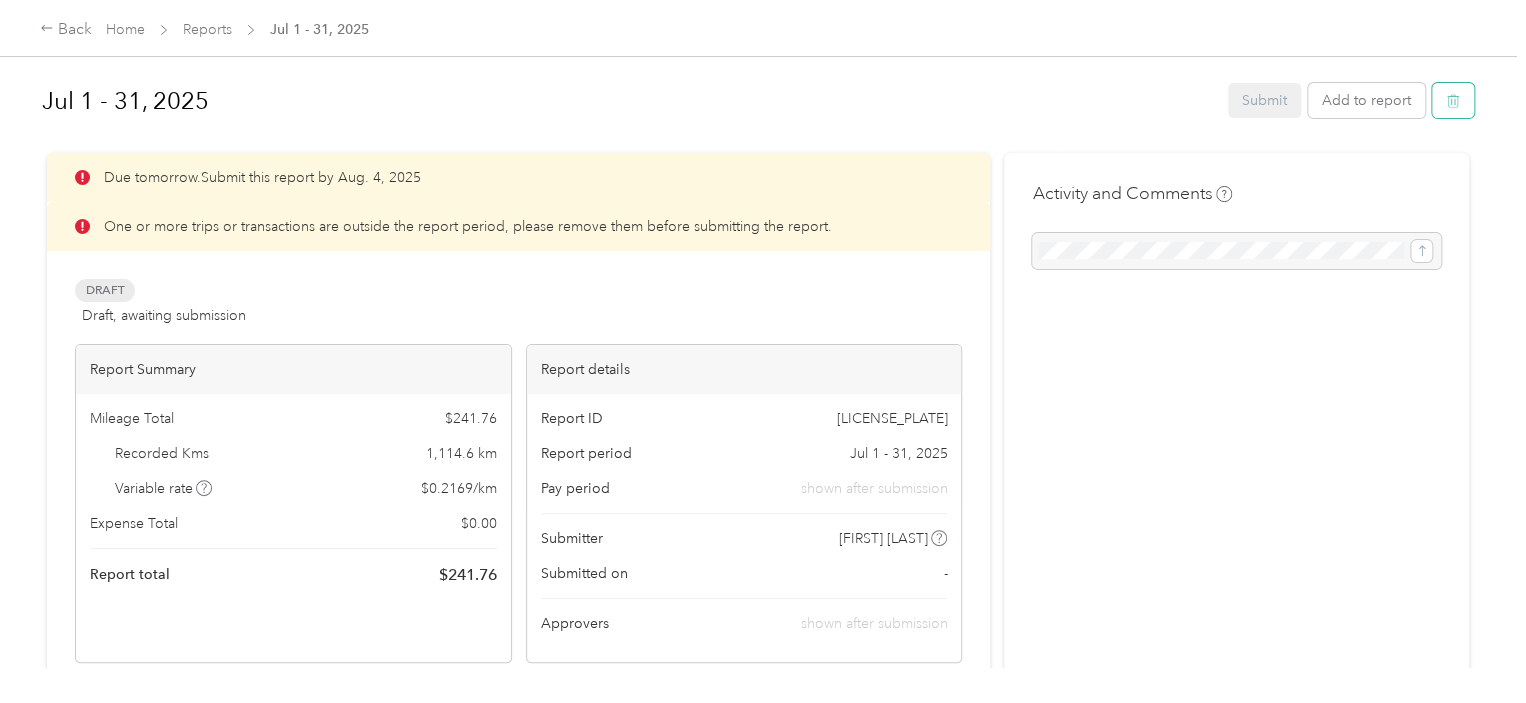 click 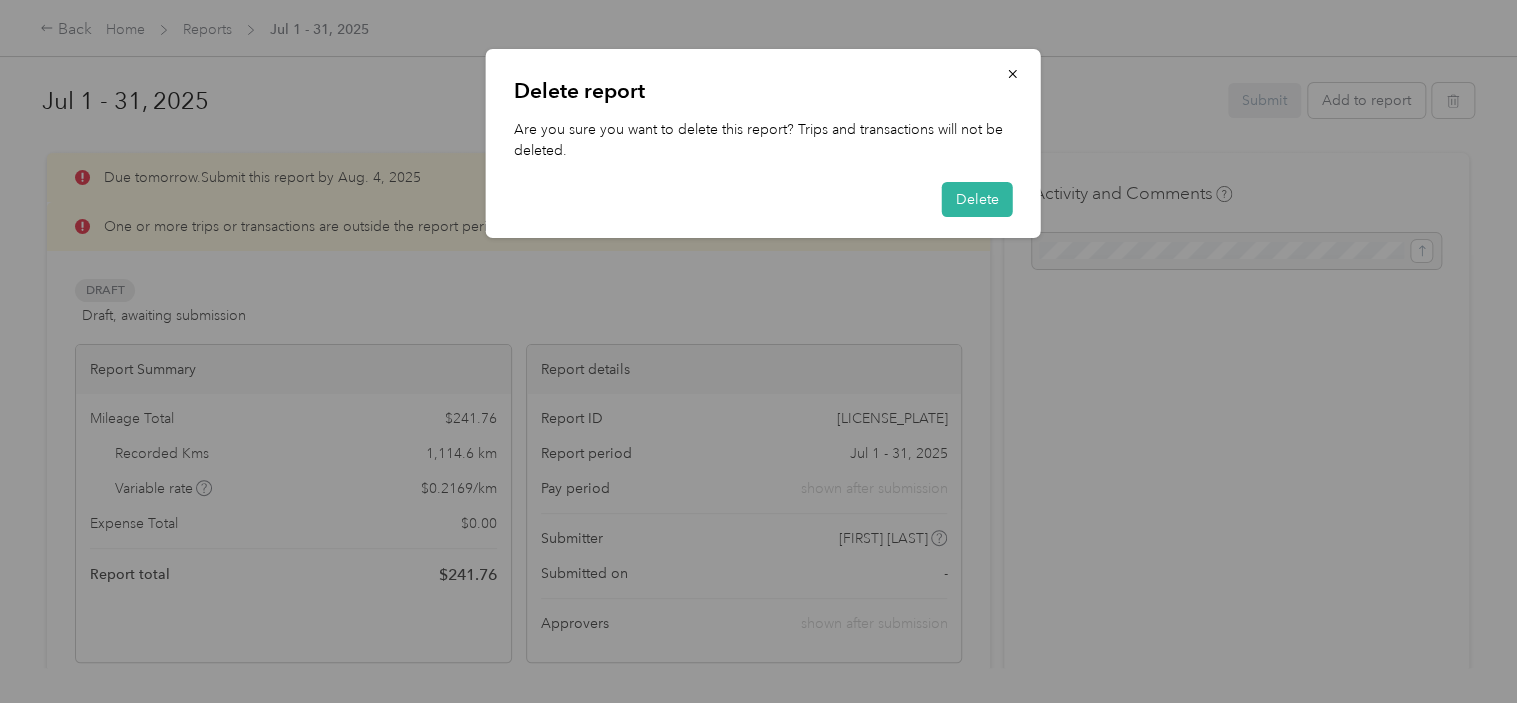 click at bounding box center (763, 351) 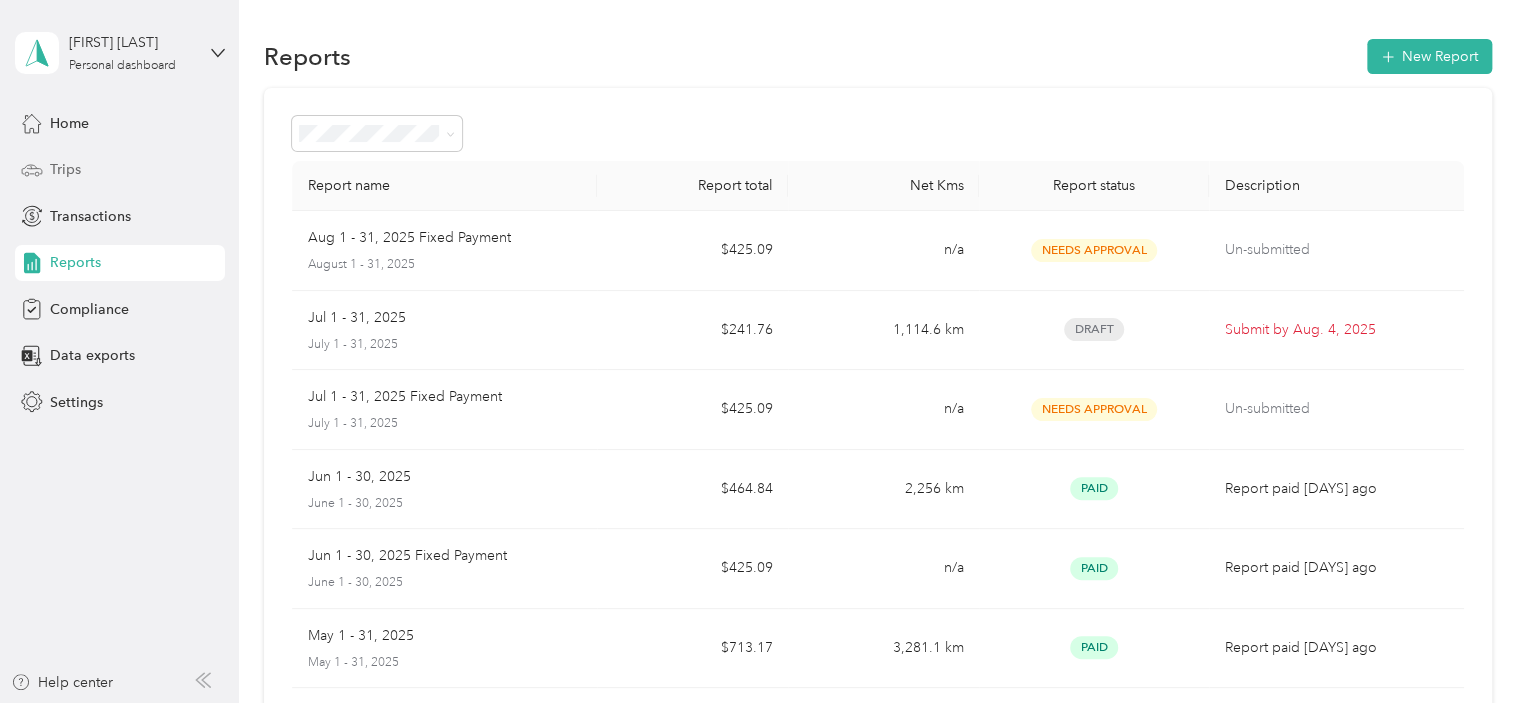 click on "Trips" at bounding box center [65, 169] 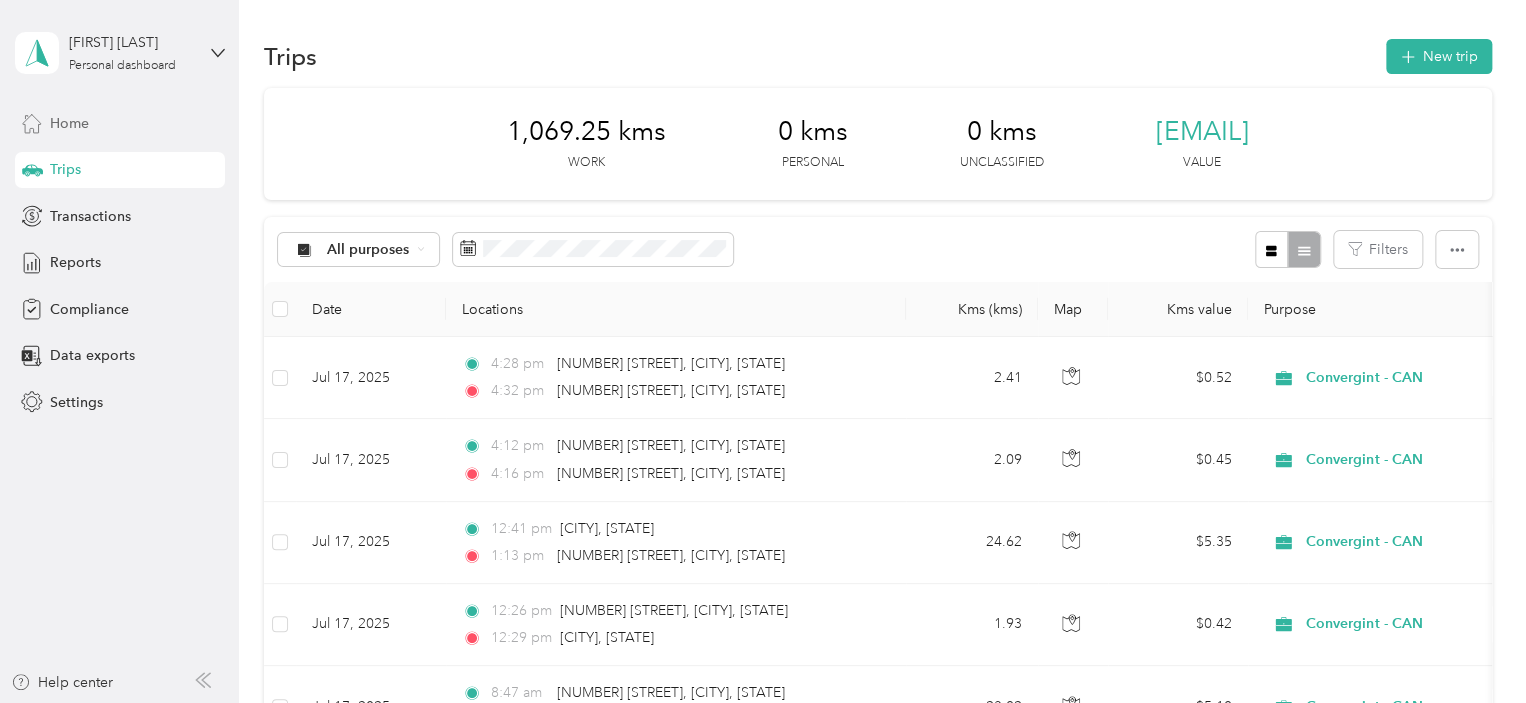 click on "Home" at bounding box center [69, 123] 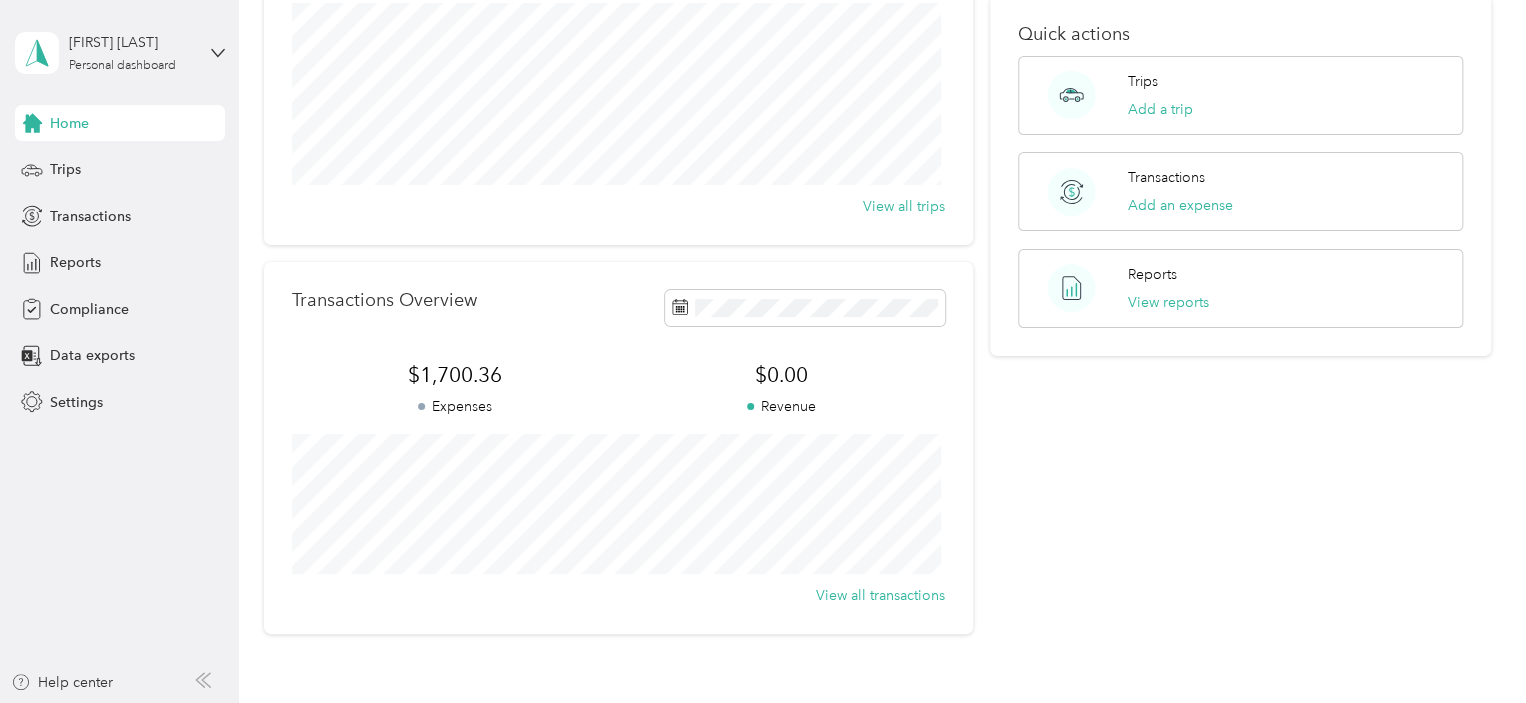 scroll, scrollTop: 300, scrollLeft: 0, axis: vertical 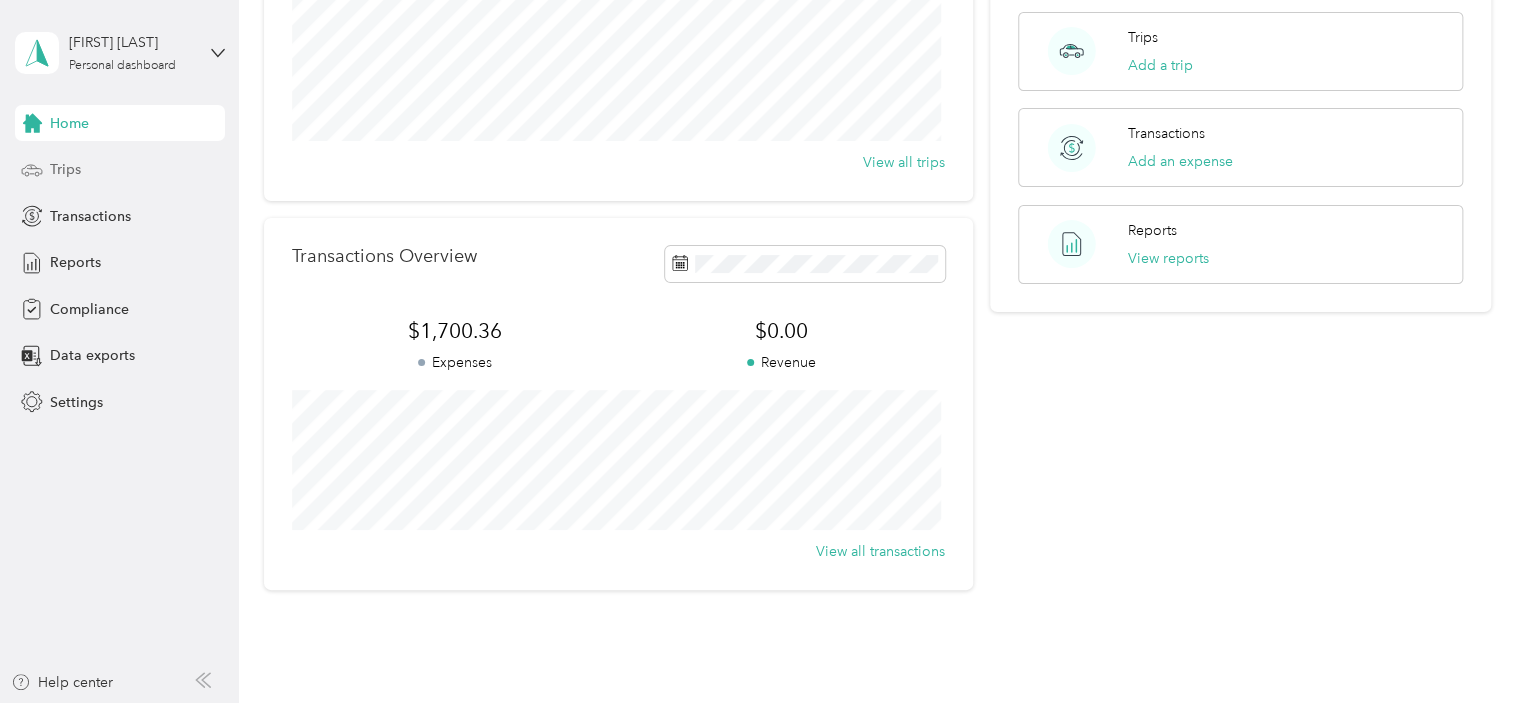 click on "Trips" at bounding box center [65, 169] 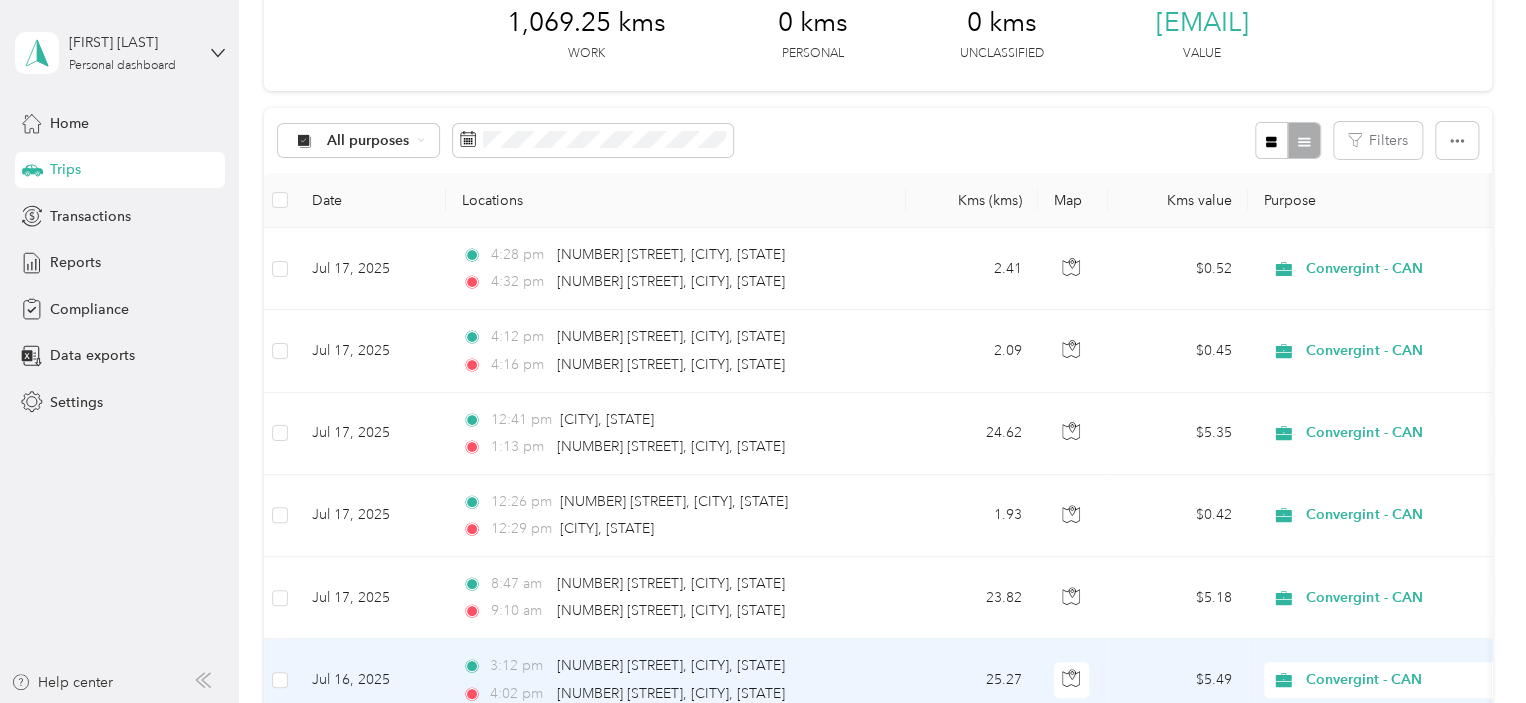 scroll, scrollTop: 0, scrollLeft: 0, axis: both 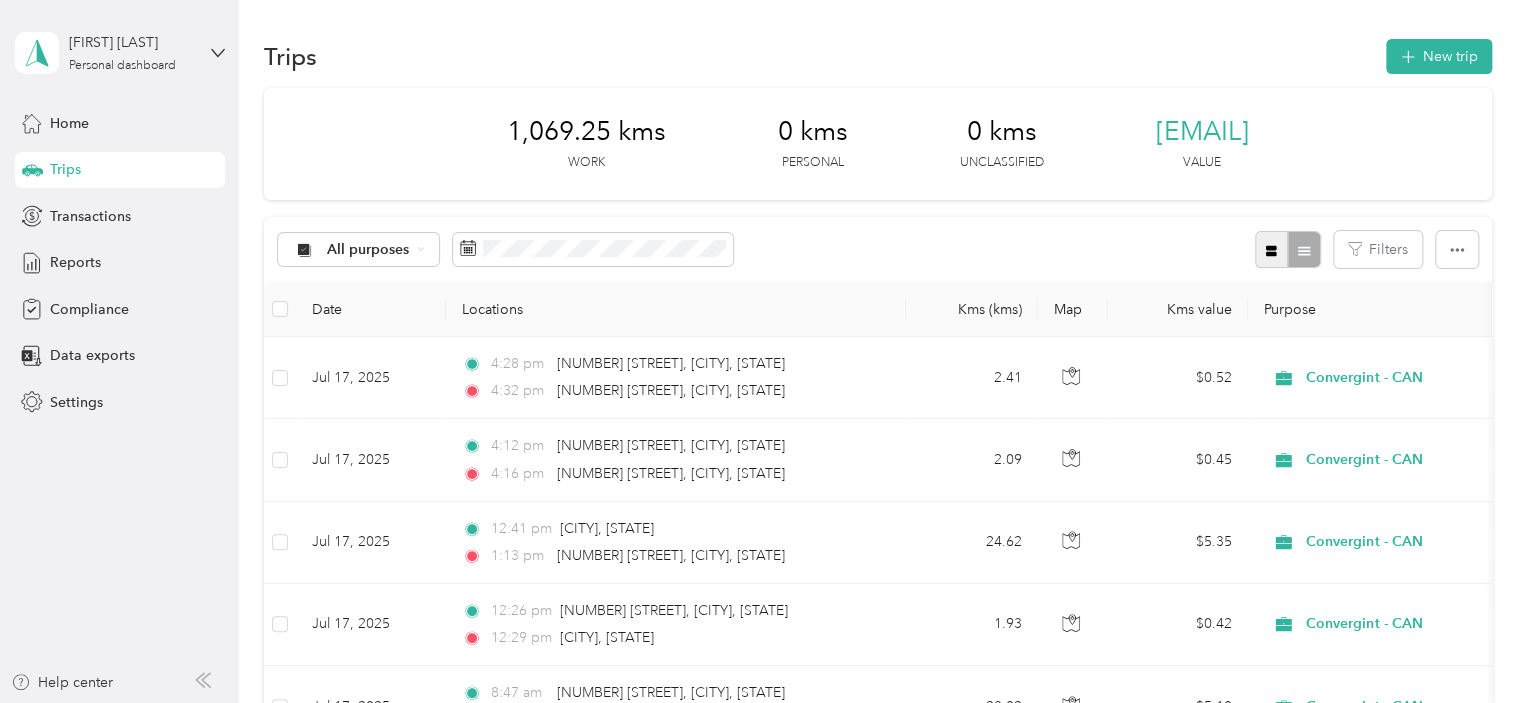 click 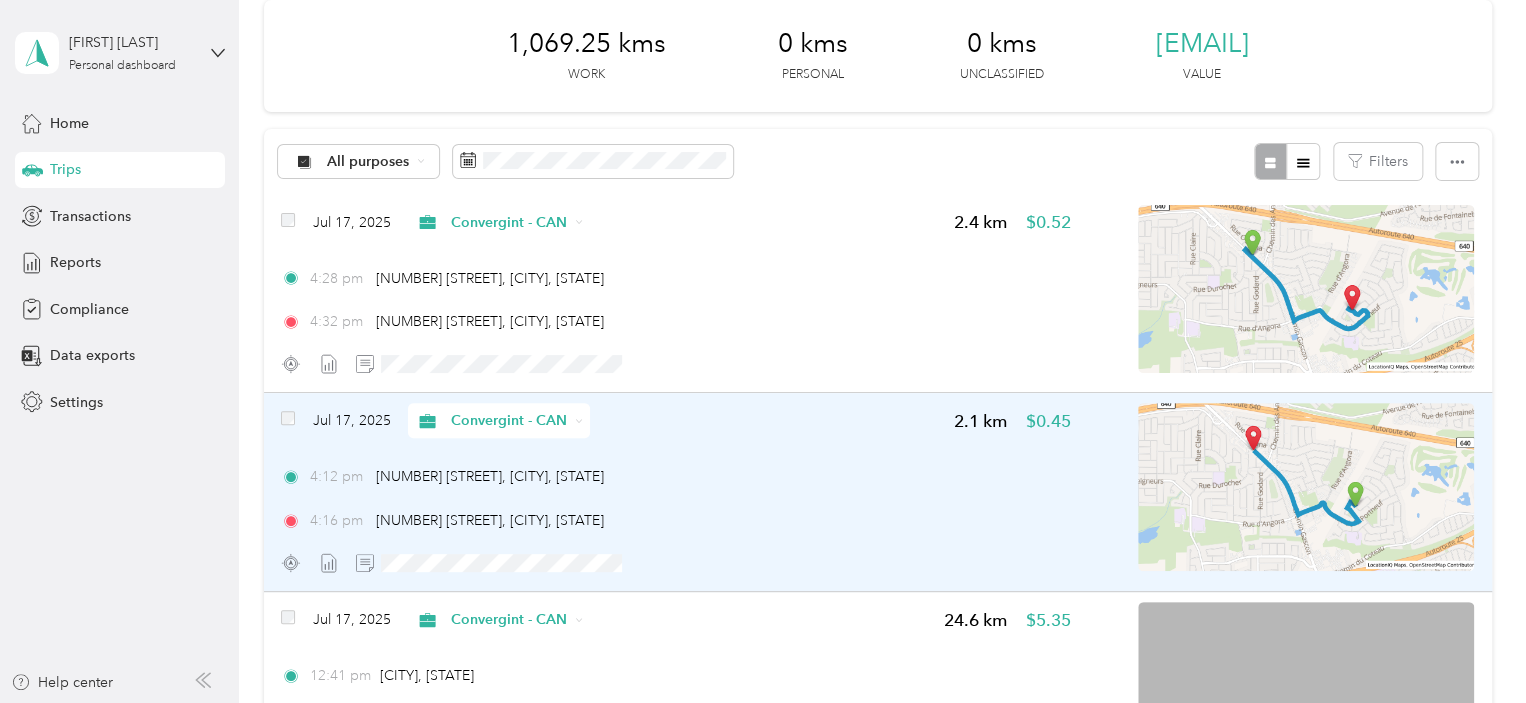 scroll, scrollTop: 0, scrollLeft: 0, axis: both 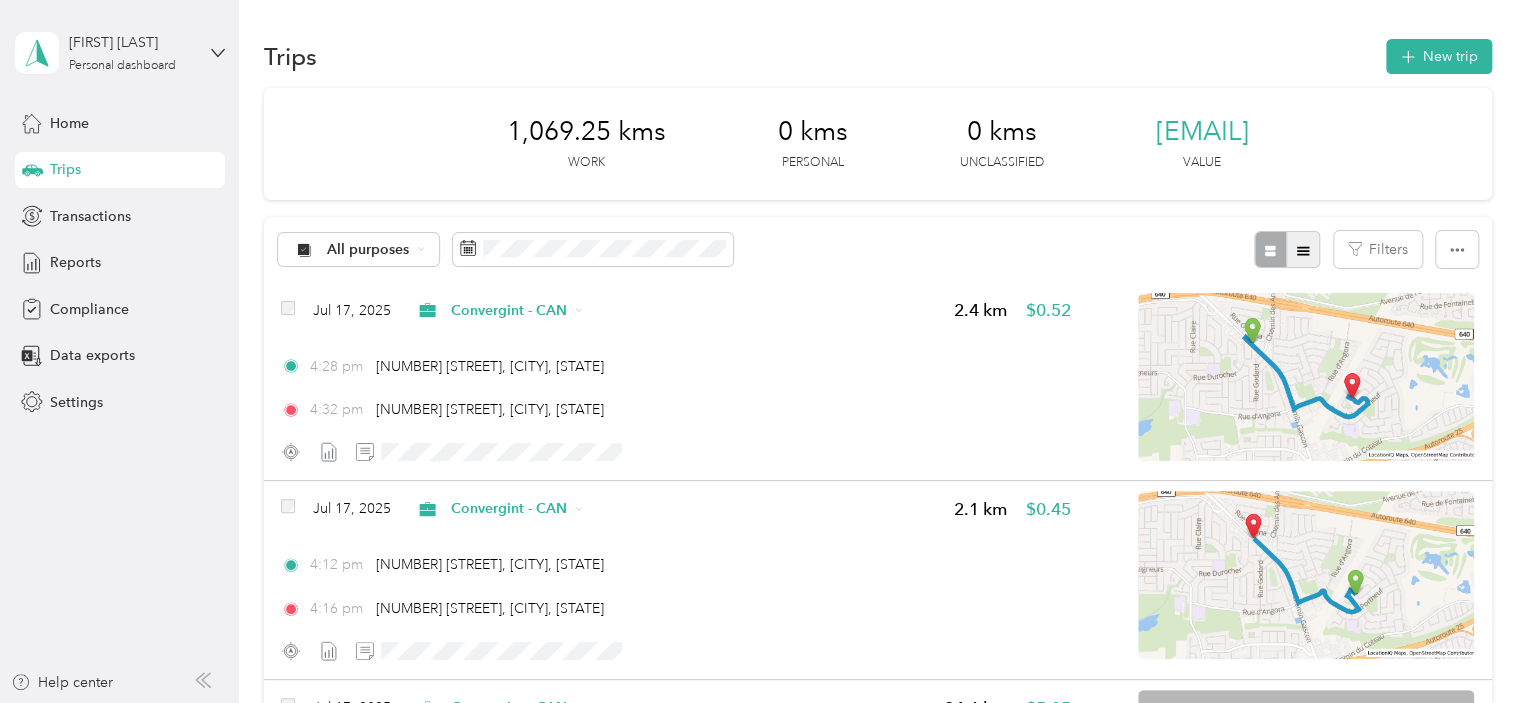 click 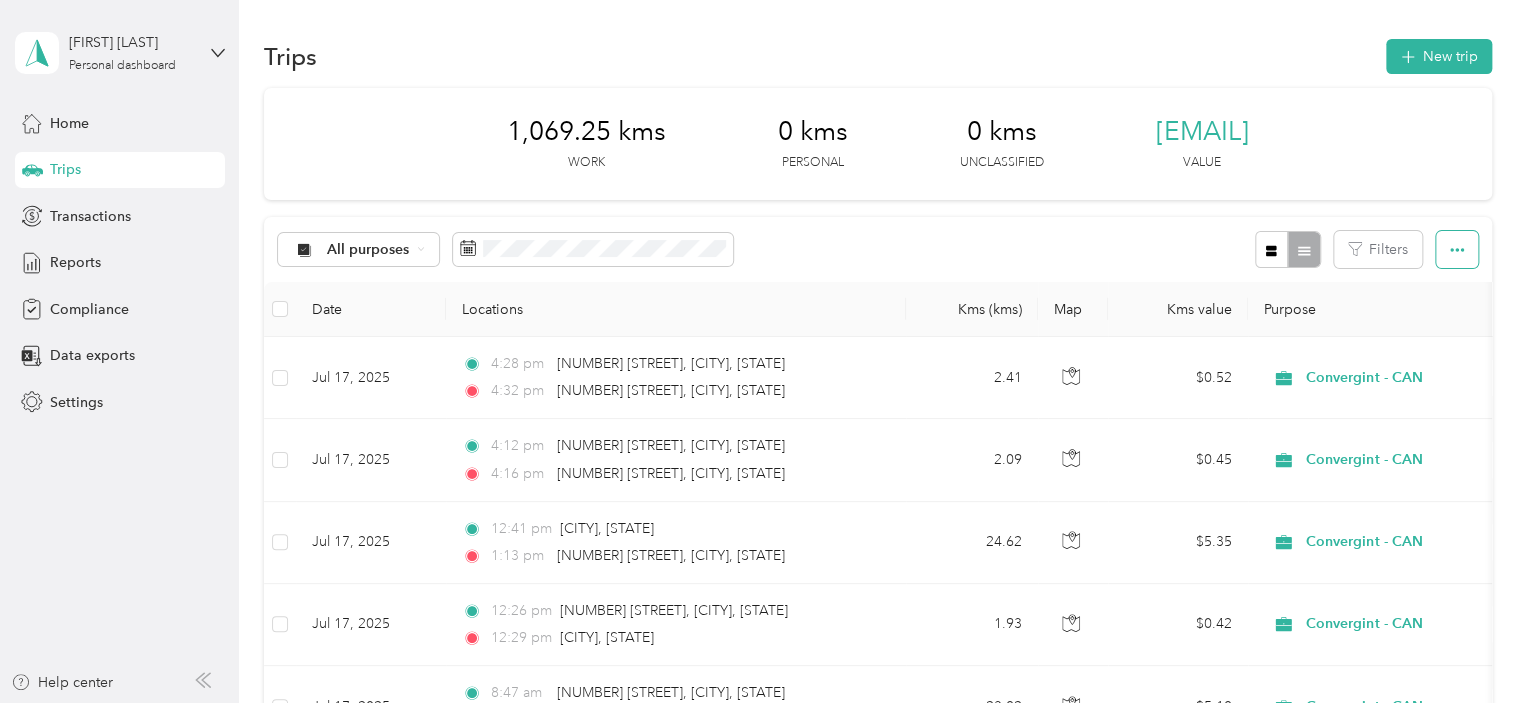 click 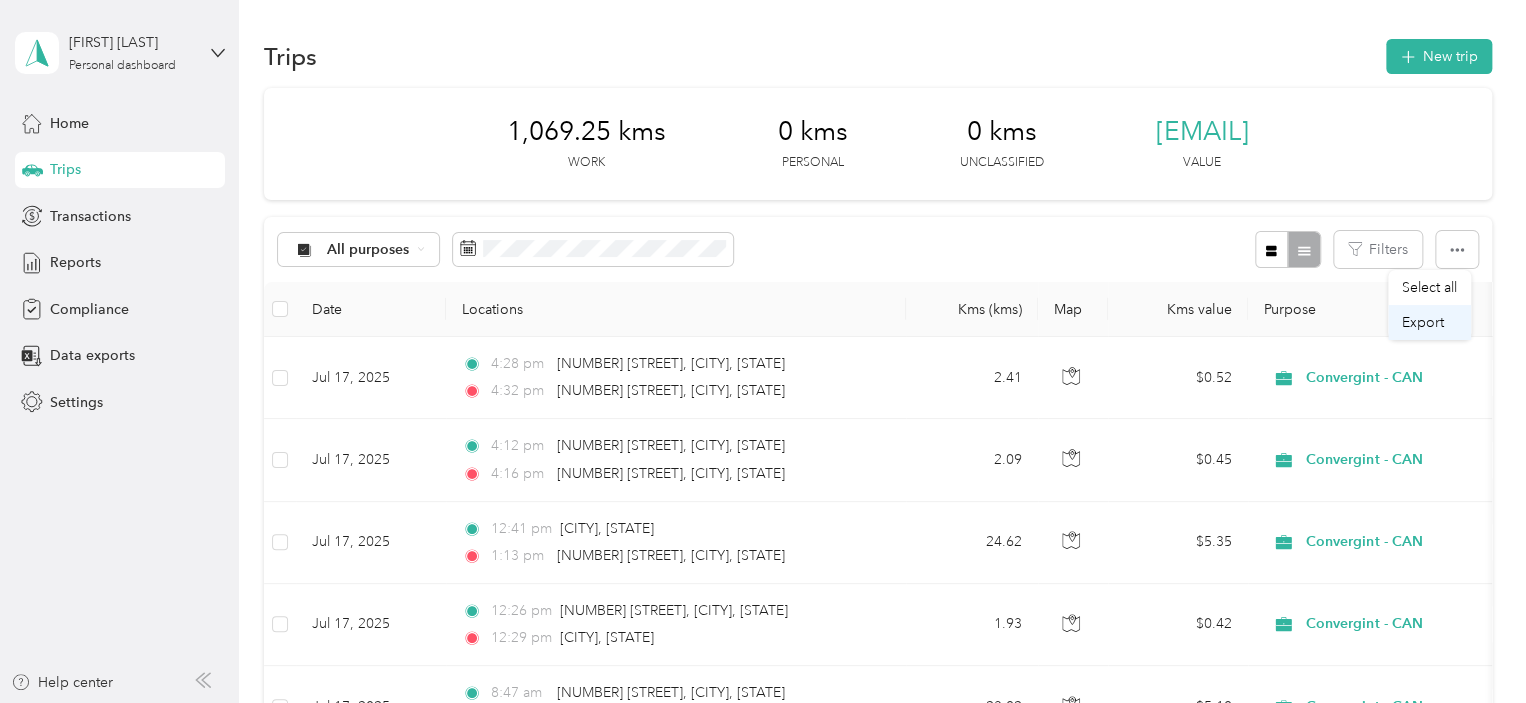 click on "Export" at bounding box center [1423, 322] 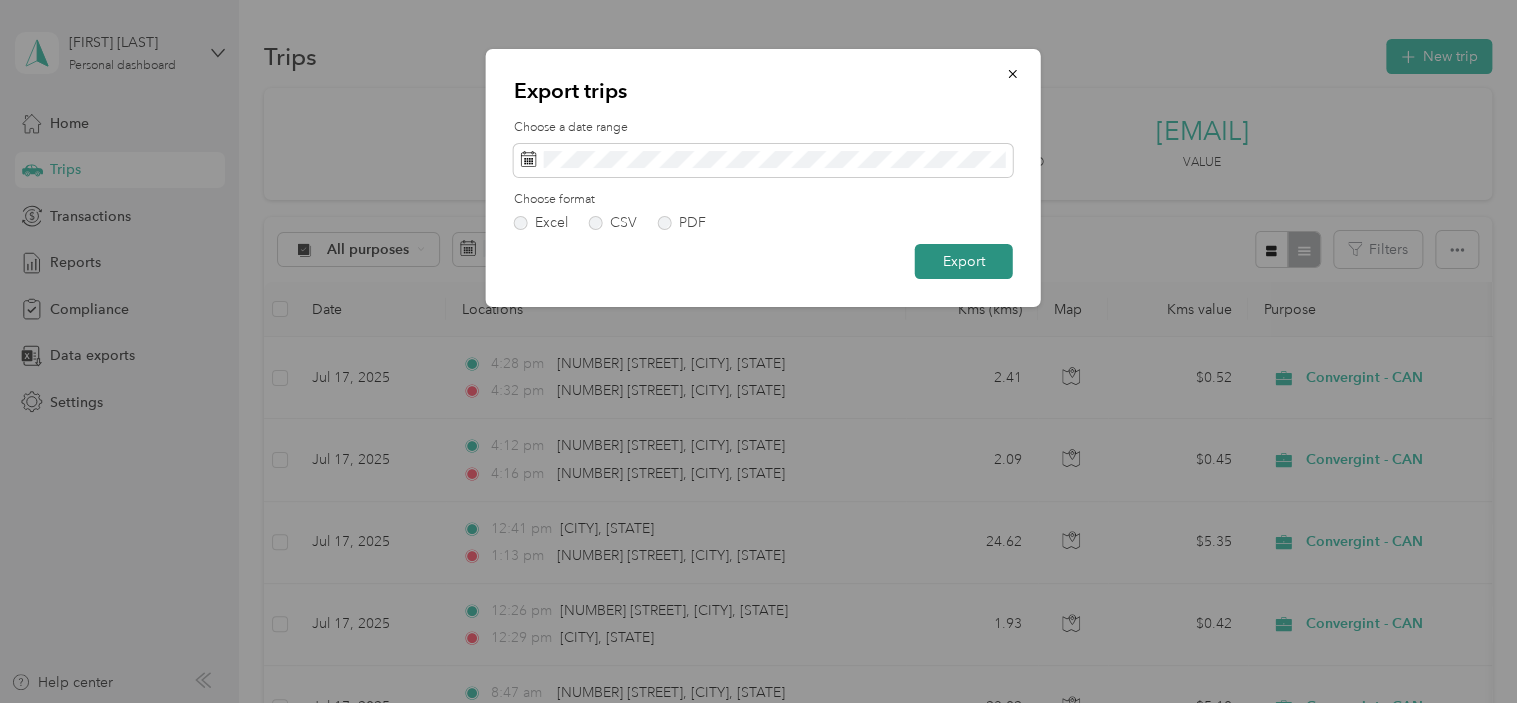 click on "Export" at bounding box center (964, 261) 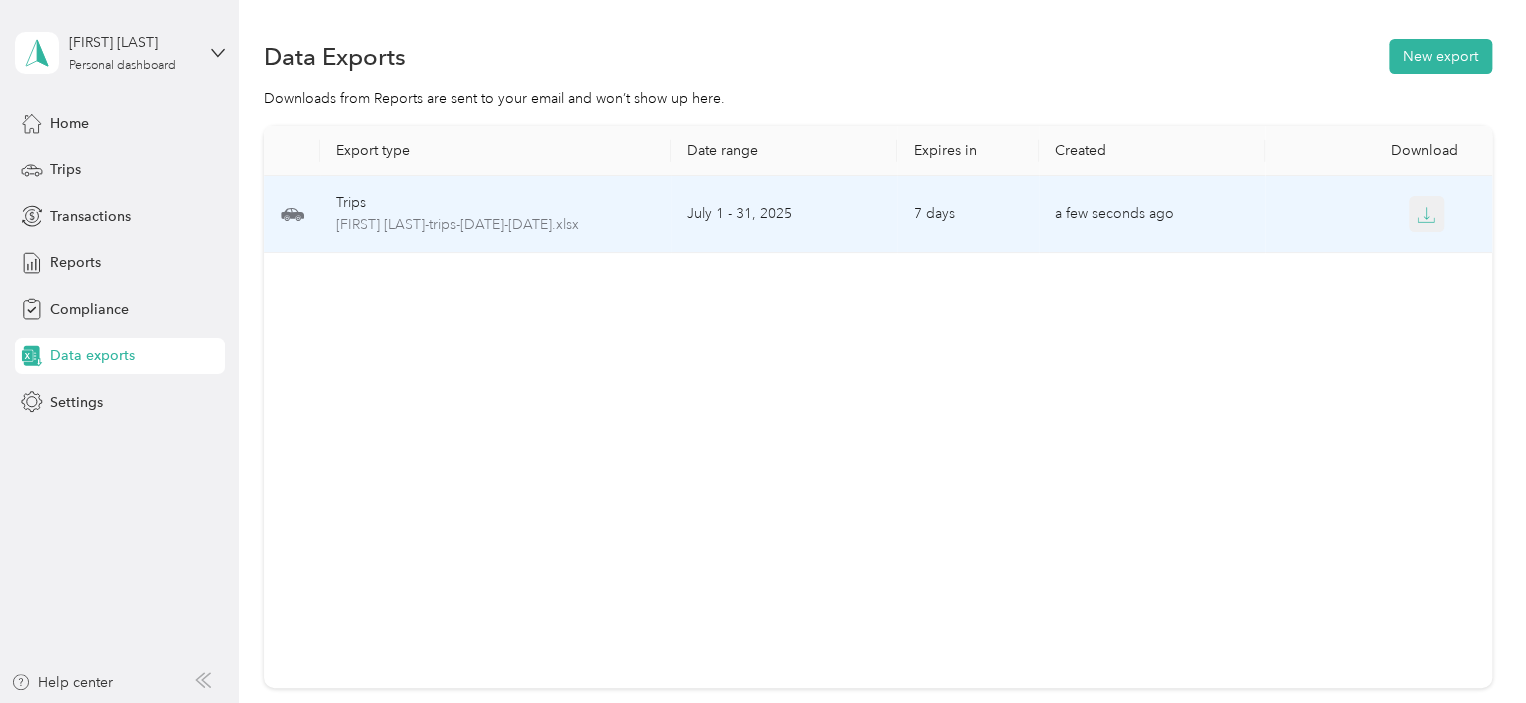 click at bounding box center [1427, 214] 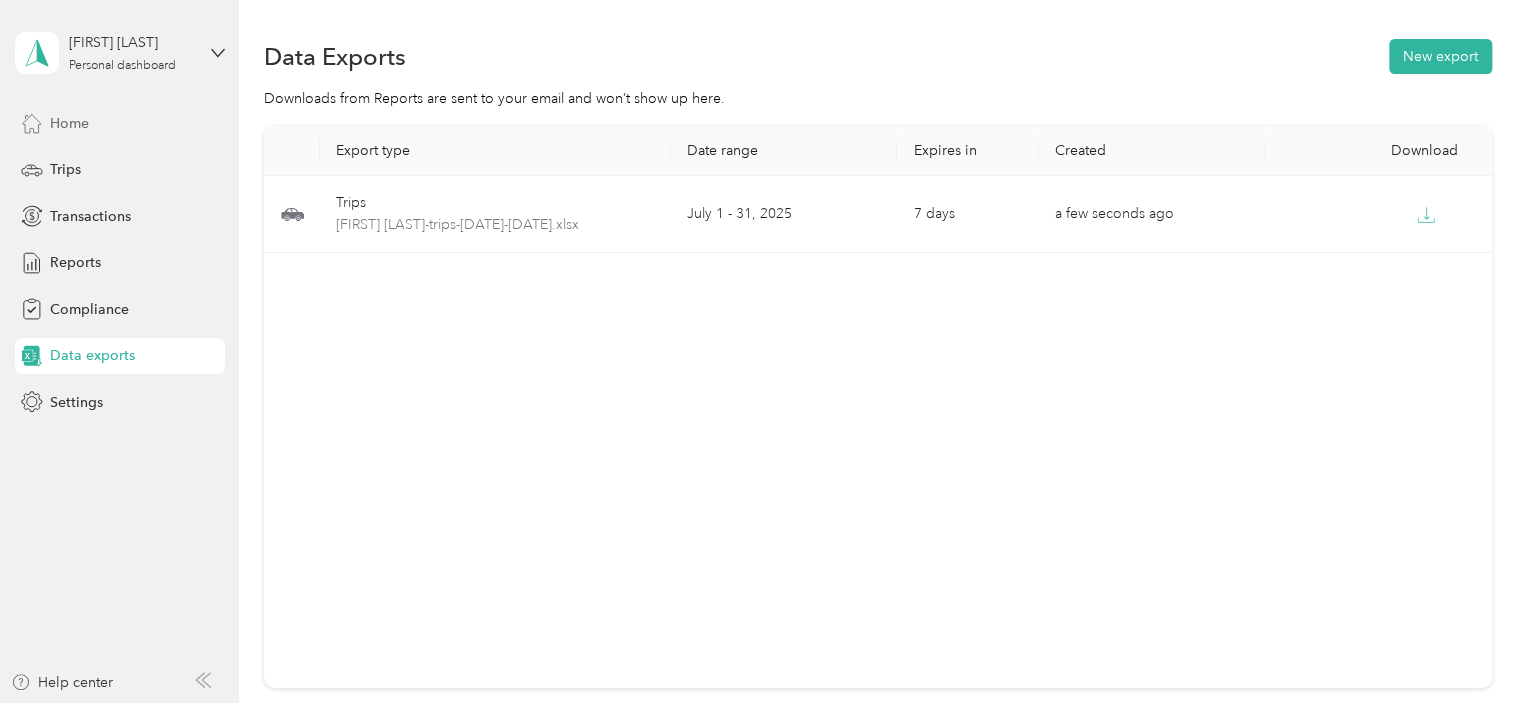 click on "Home" at bounding box center (69, 123) 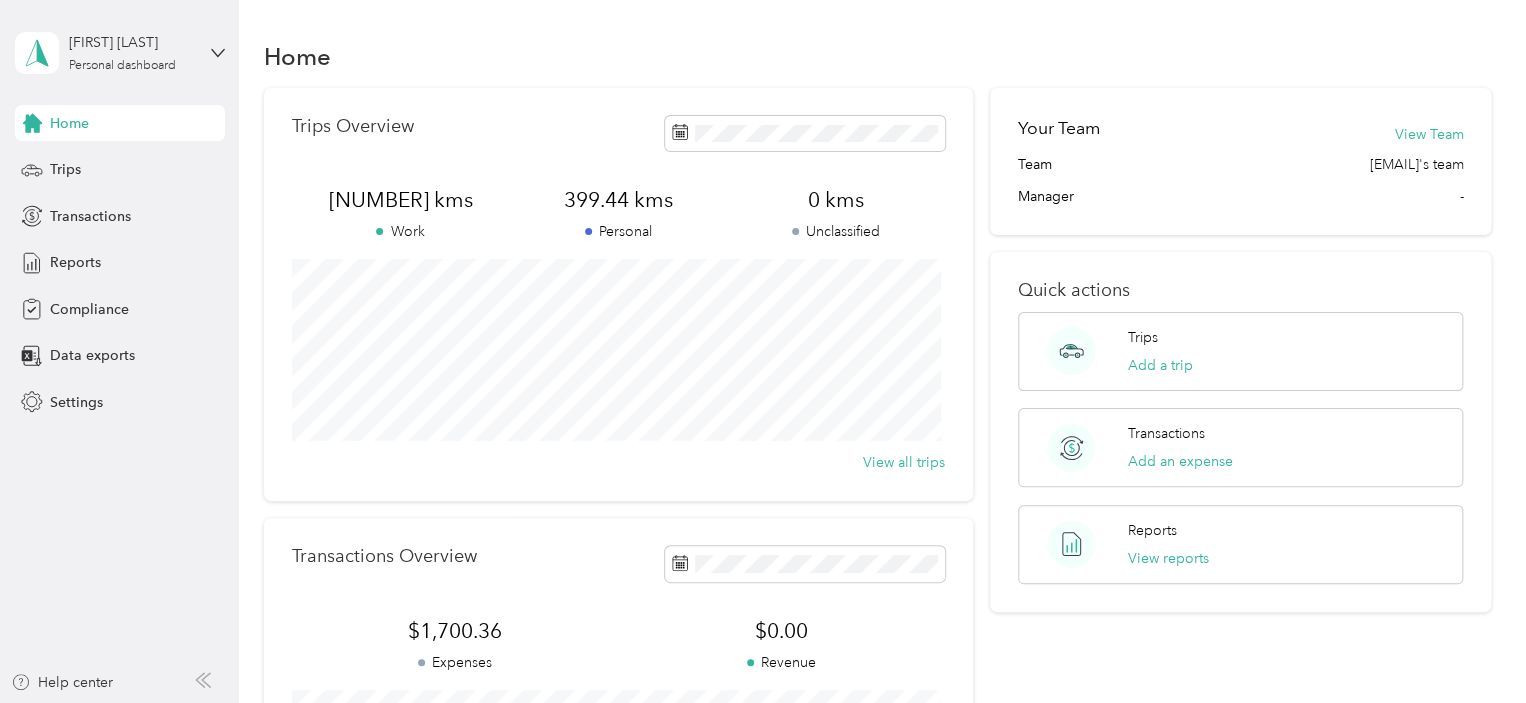 click on "Home Trips Transactions Reports Compliance Data exports Settings" at bounding box center [120, 262] 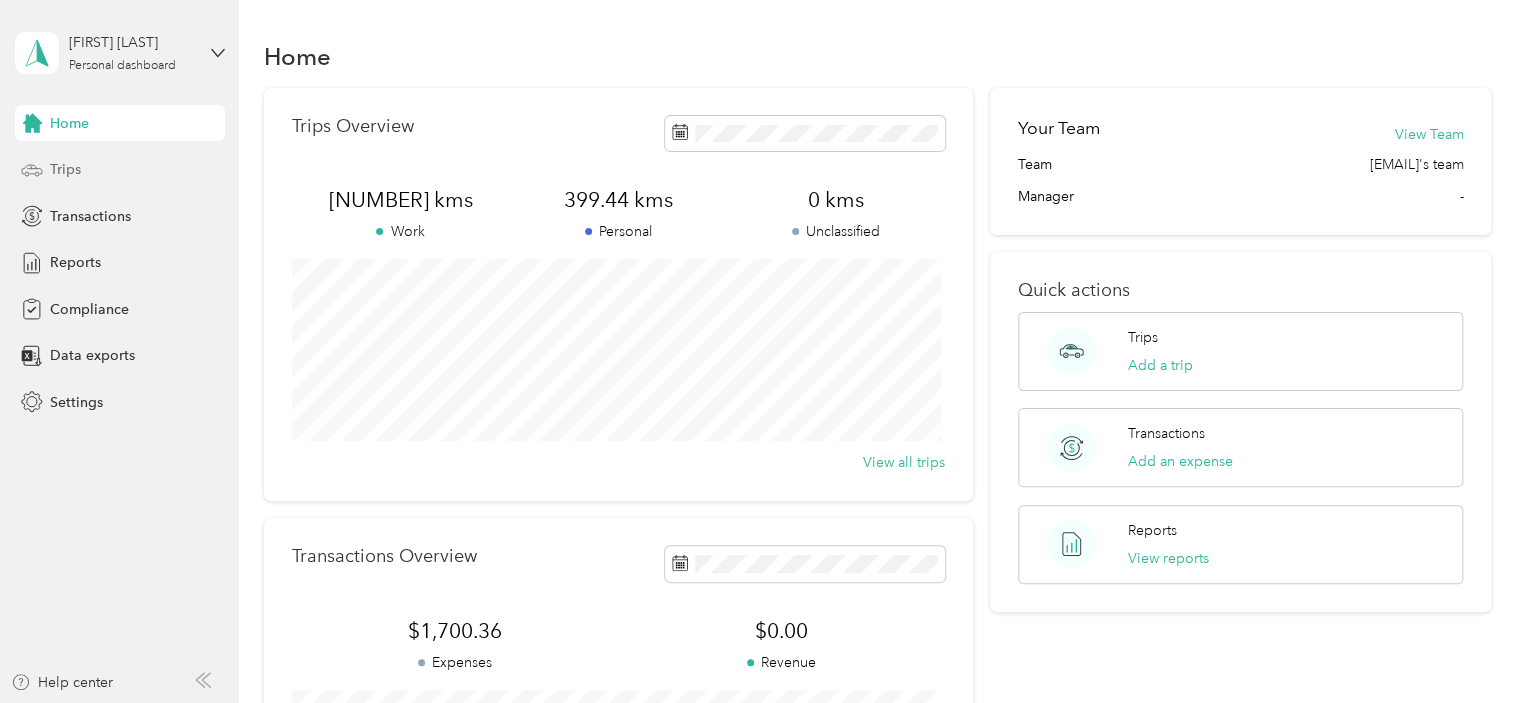 click on "Trips" at bounding box center [65, 169] 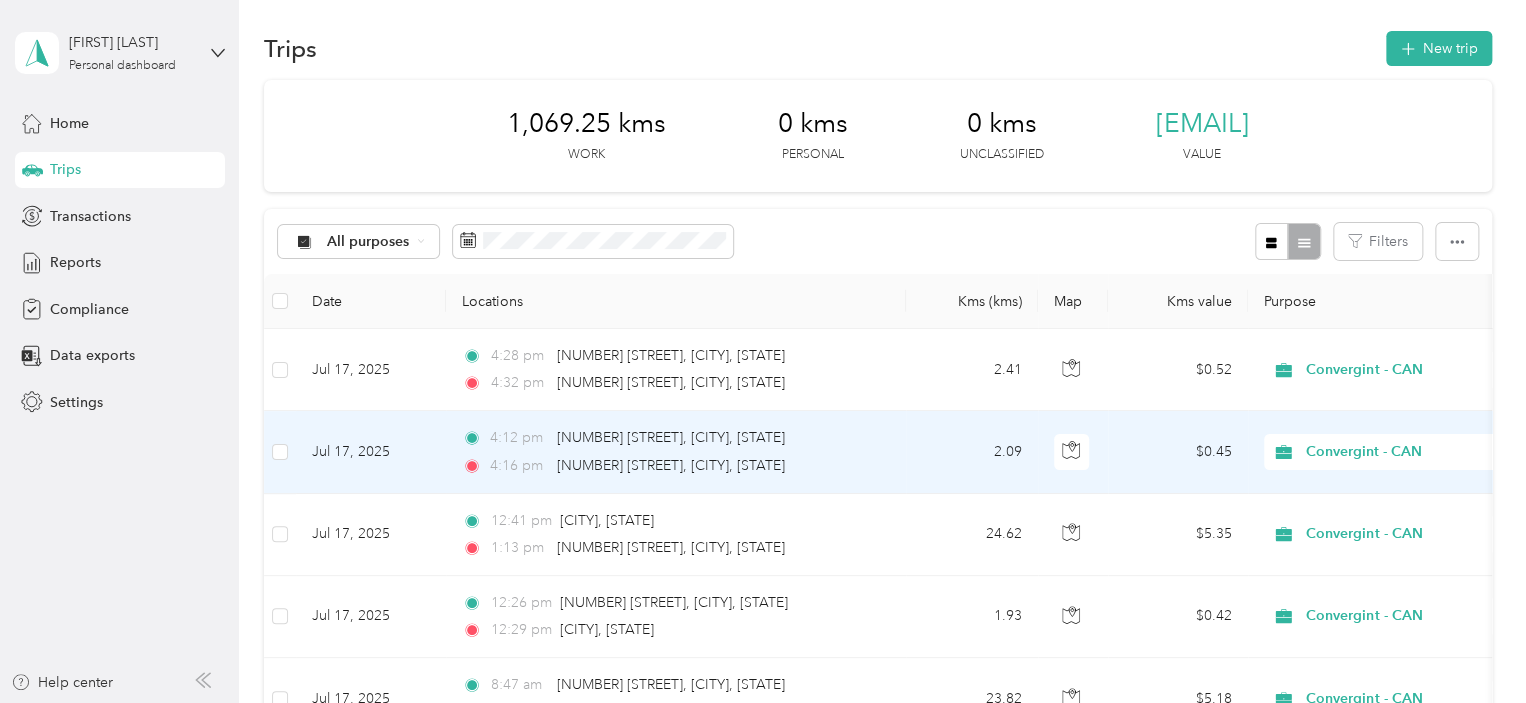 scroll, scrollTop: 0, scrollLeft: 0, axis: both 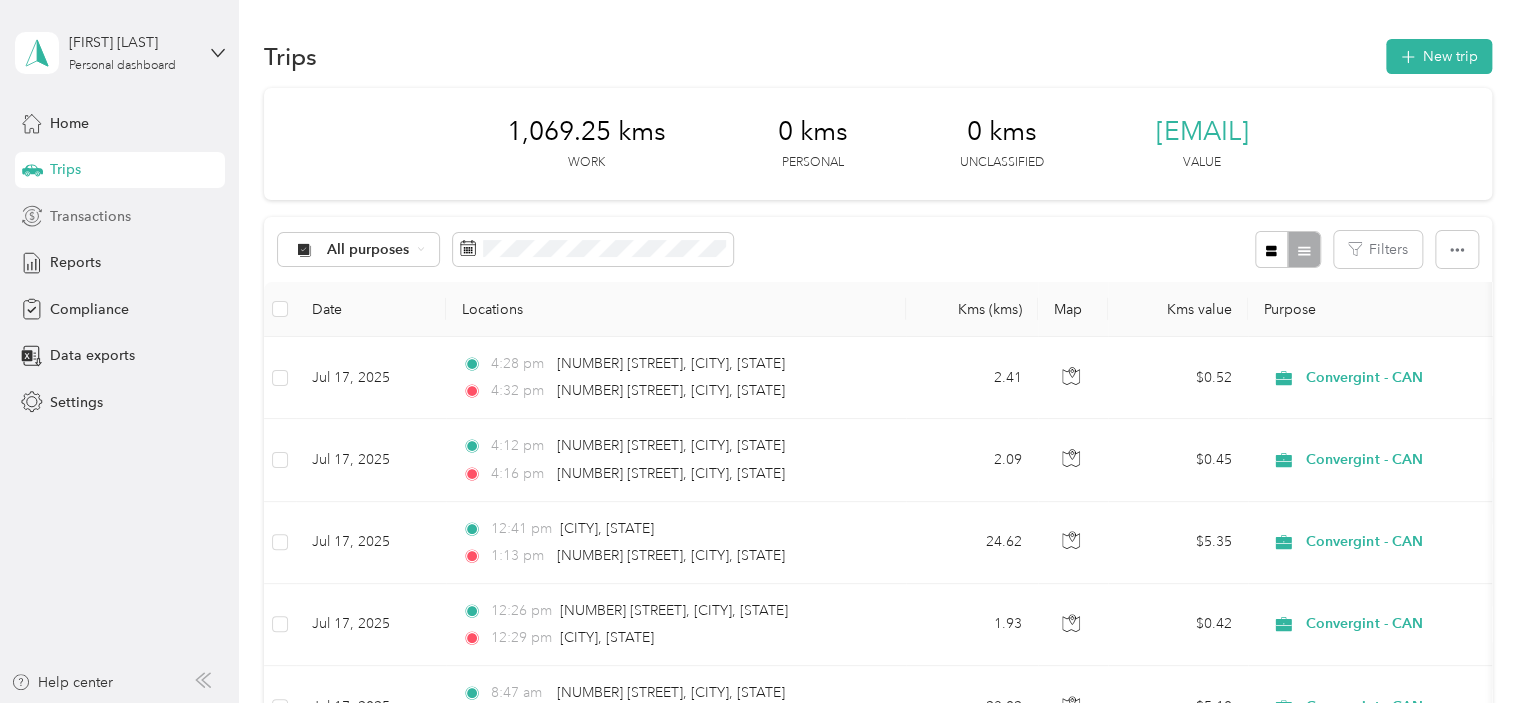 click on "Transactions" at bounding box center (90, 216) 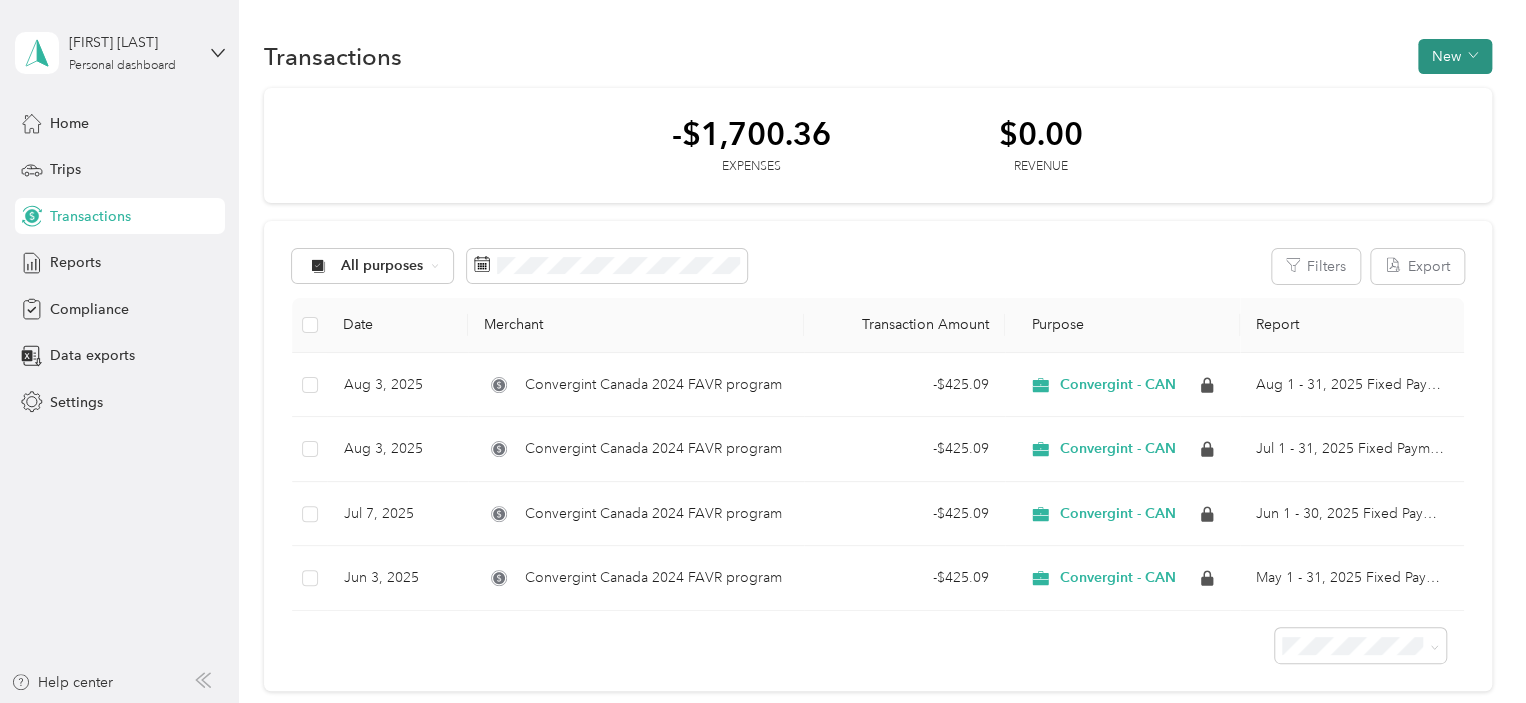 click on "New" at bounding box center [1455, 56] 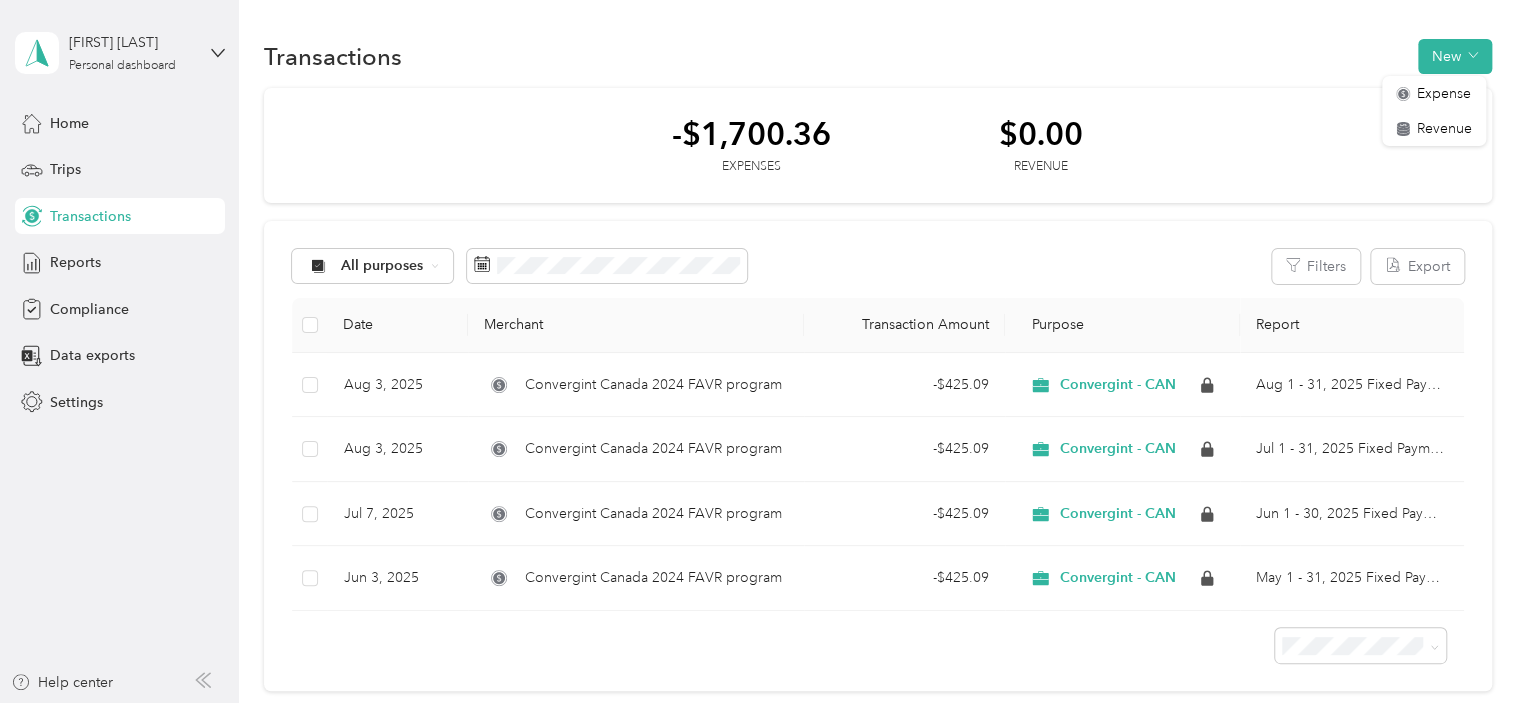 click on "-$1,700.36 Expenses $0.00 Revenue" at bounding box center (878, 146) 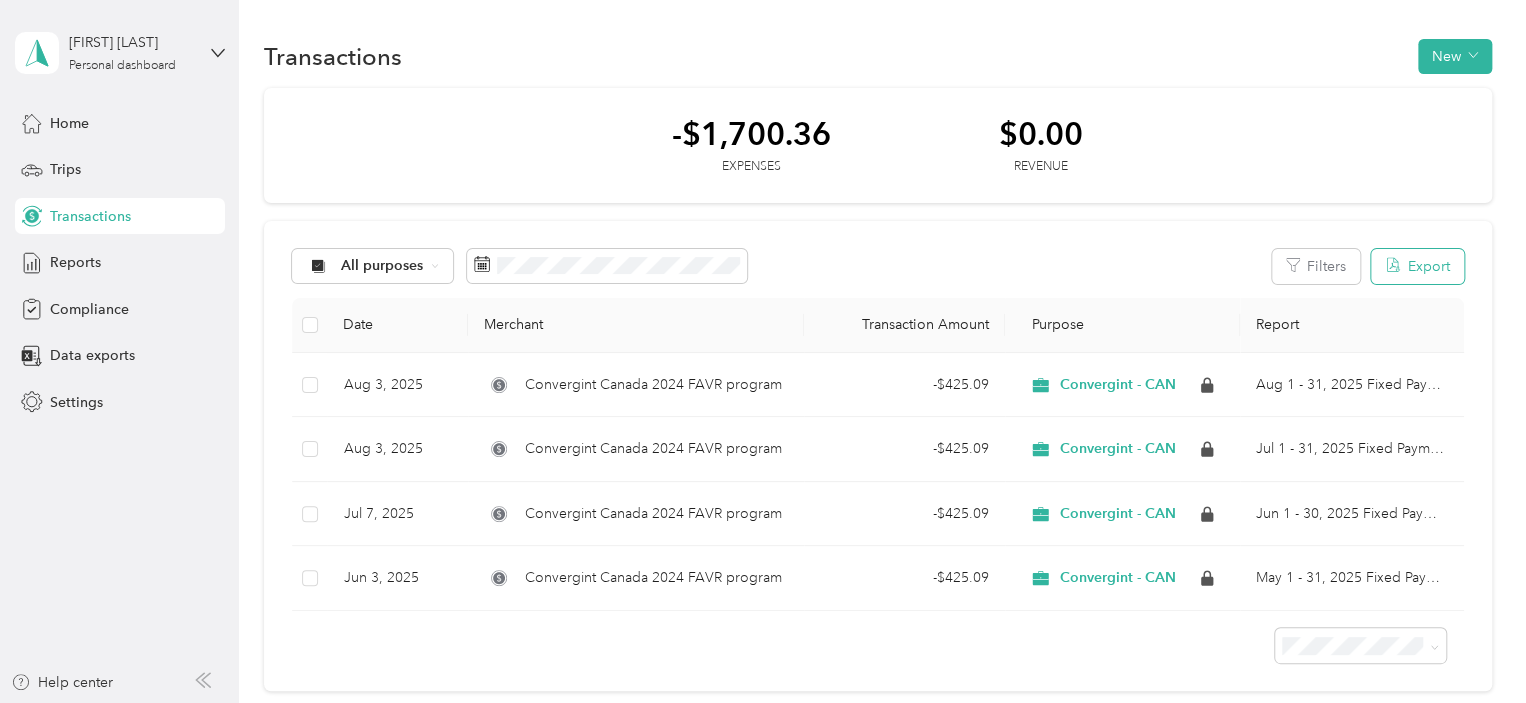 click on "Export" at bounding box center [1417, 266] 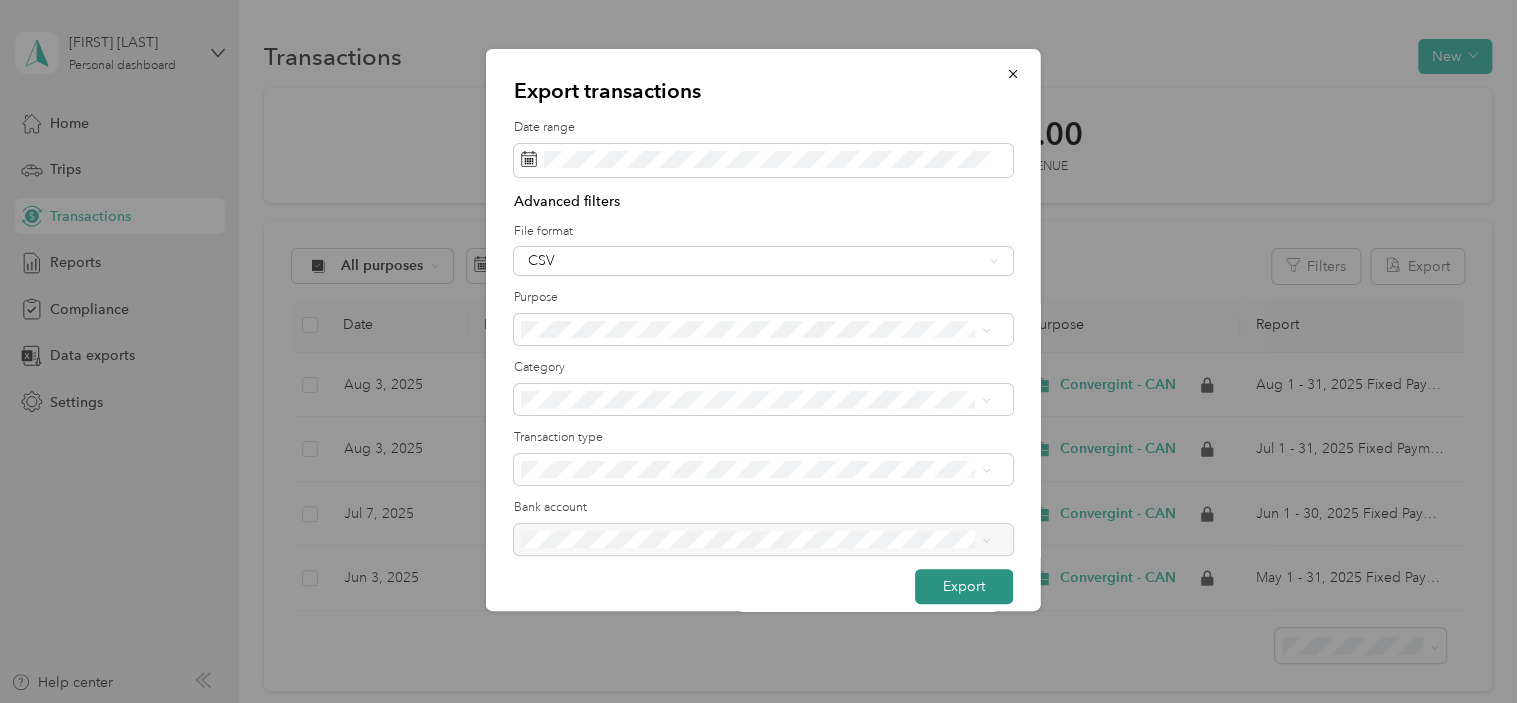 click on "Export" at bounding box center [964, 586] 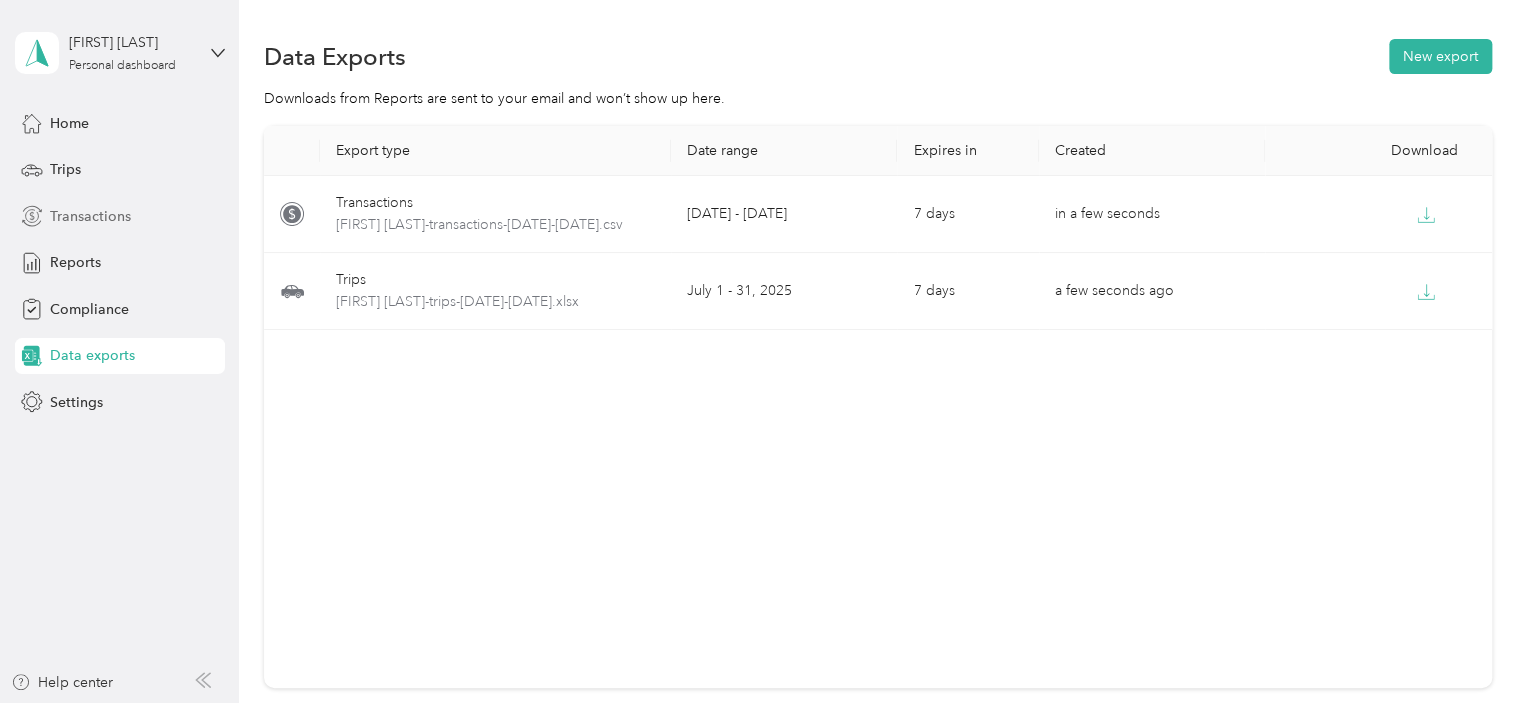 click on "Transactions" at bounding box center [90, 216] 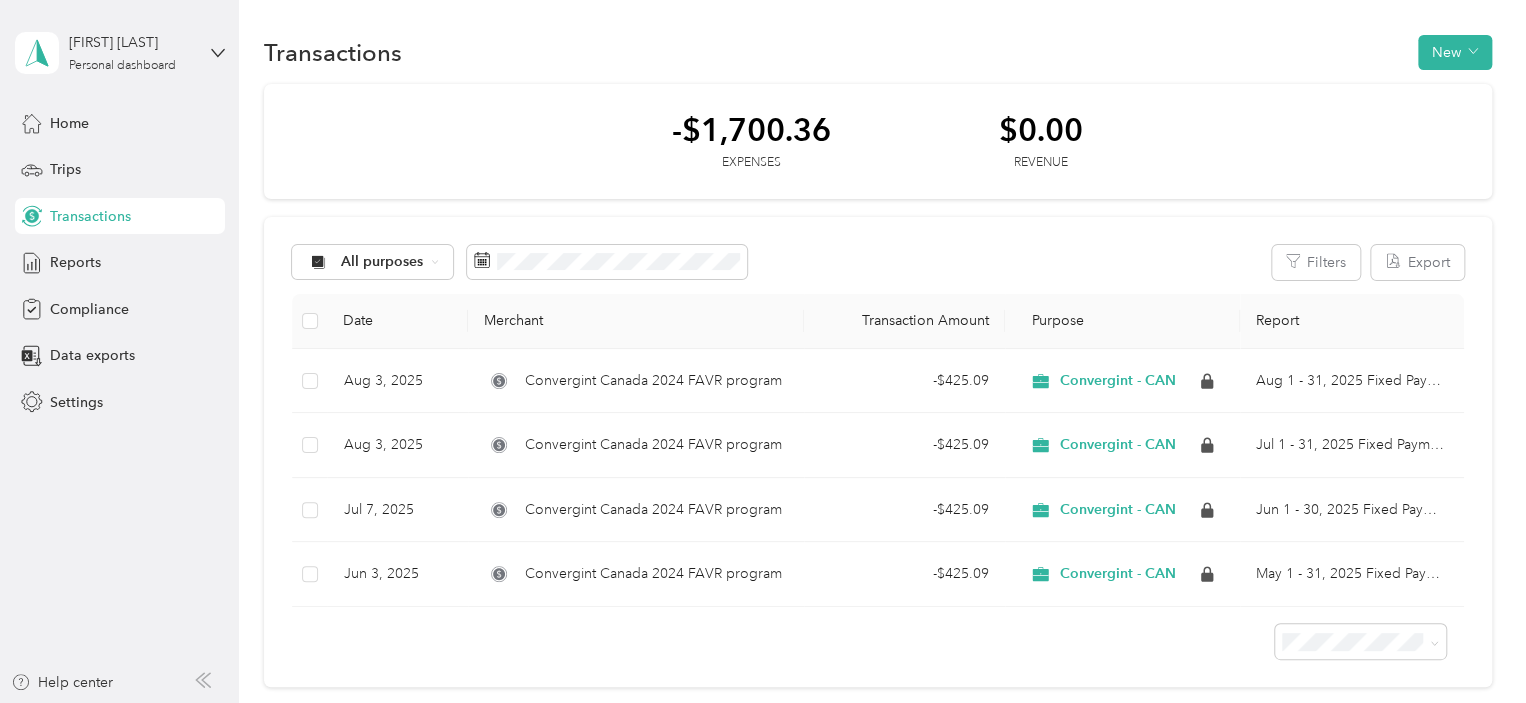 scroll, scrollTop: 0, scrollLeft: 0, axis: both 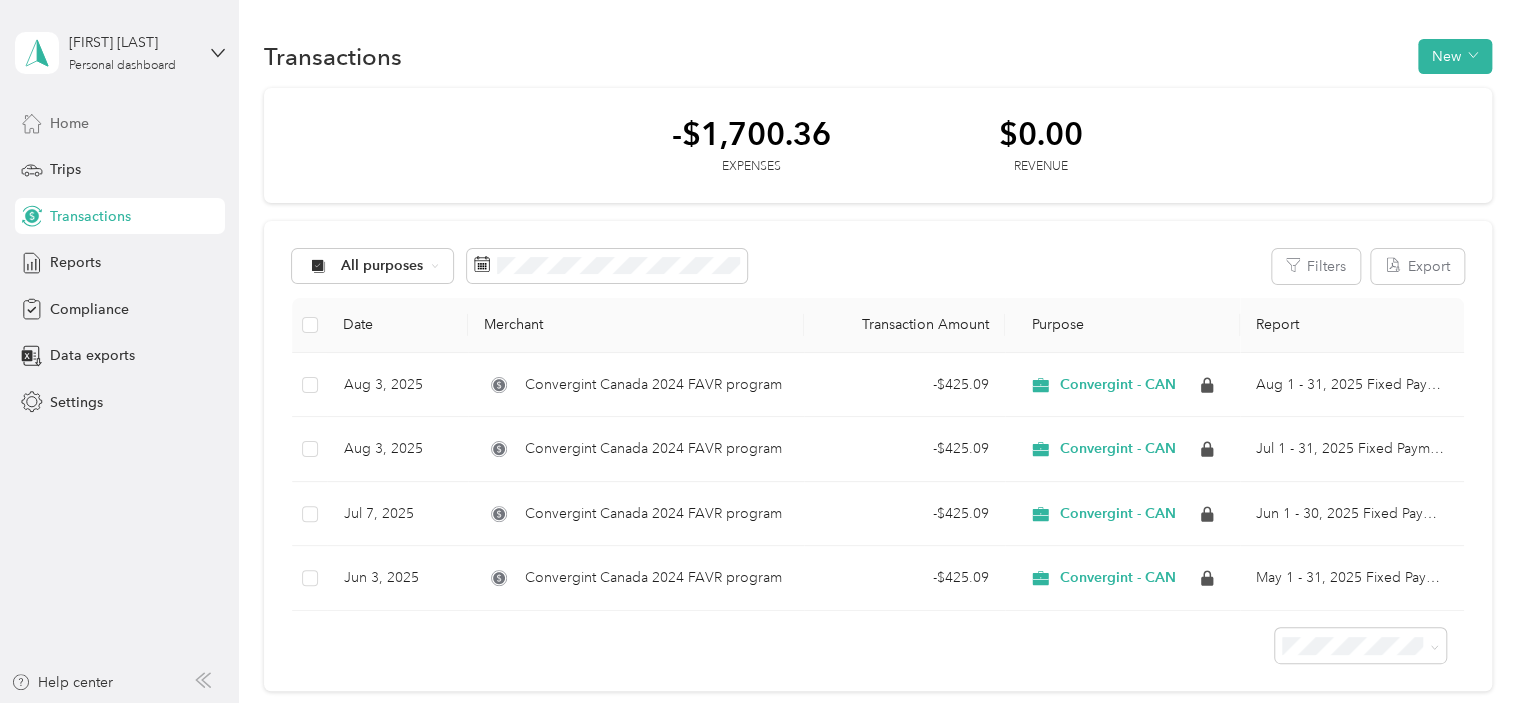 click on "Home" at bounding box center [69, 123] 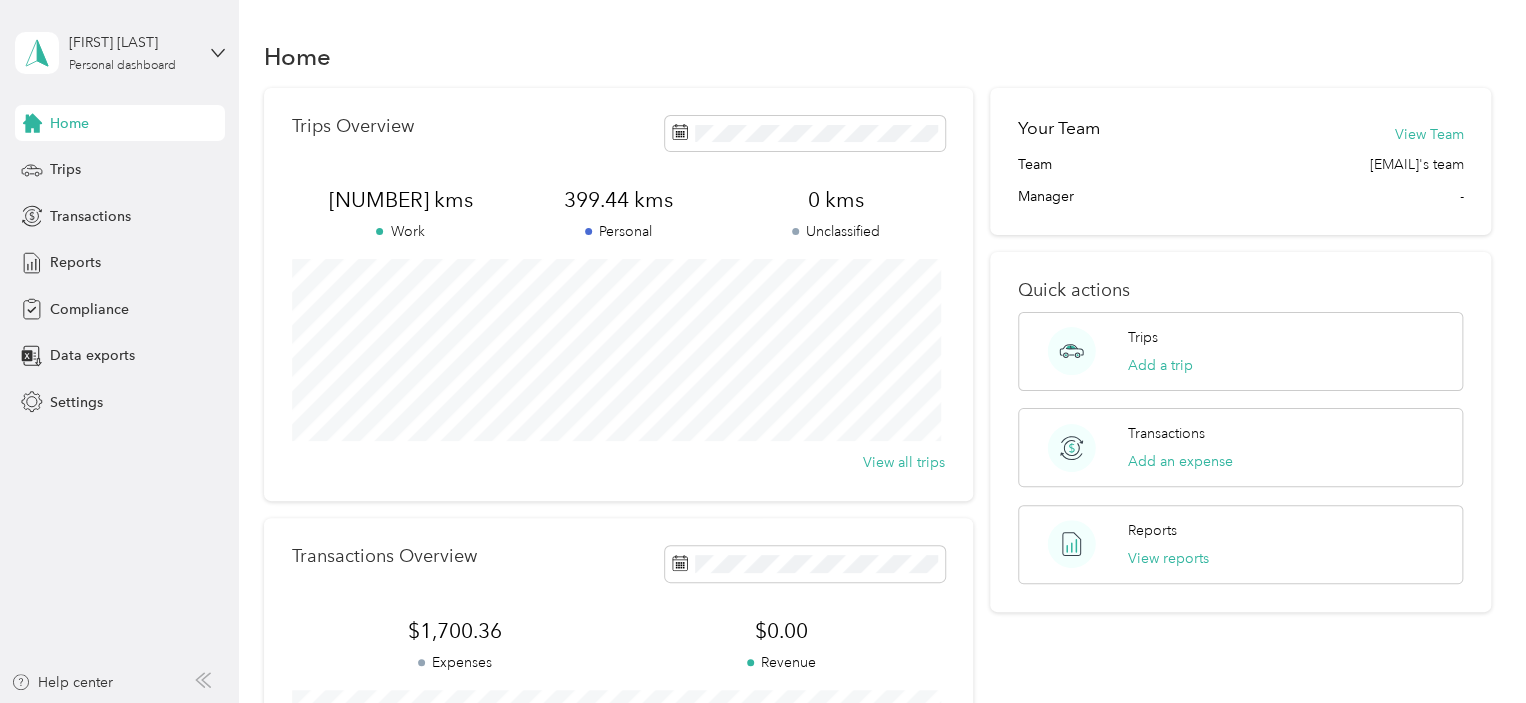 scroll, scrollTop: 200, scrollLeft: 0, axis: vertical 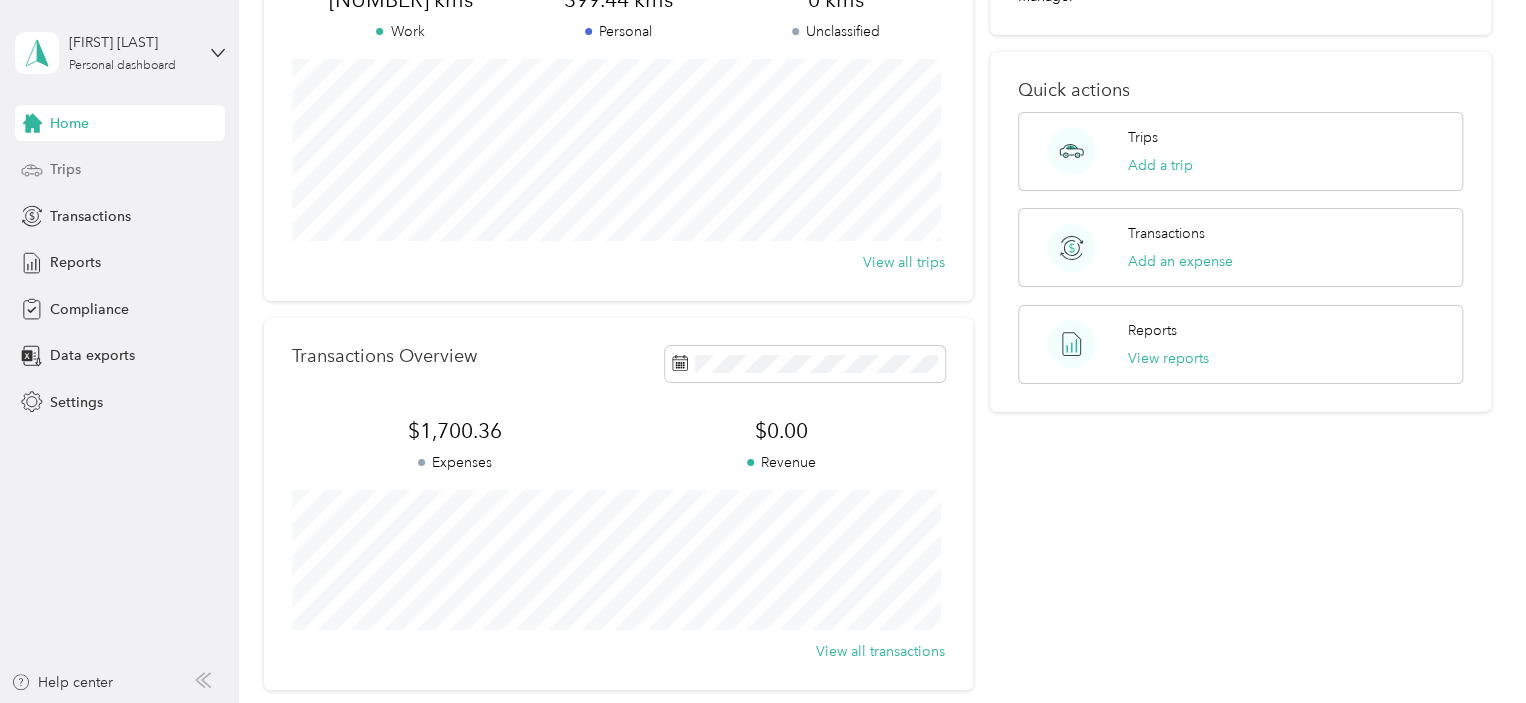 click on "Trips" at bounding box center (65, 169) 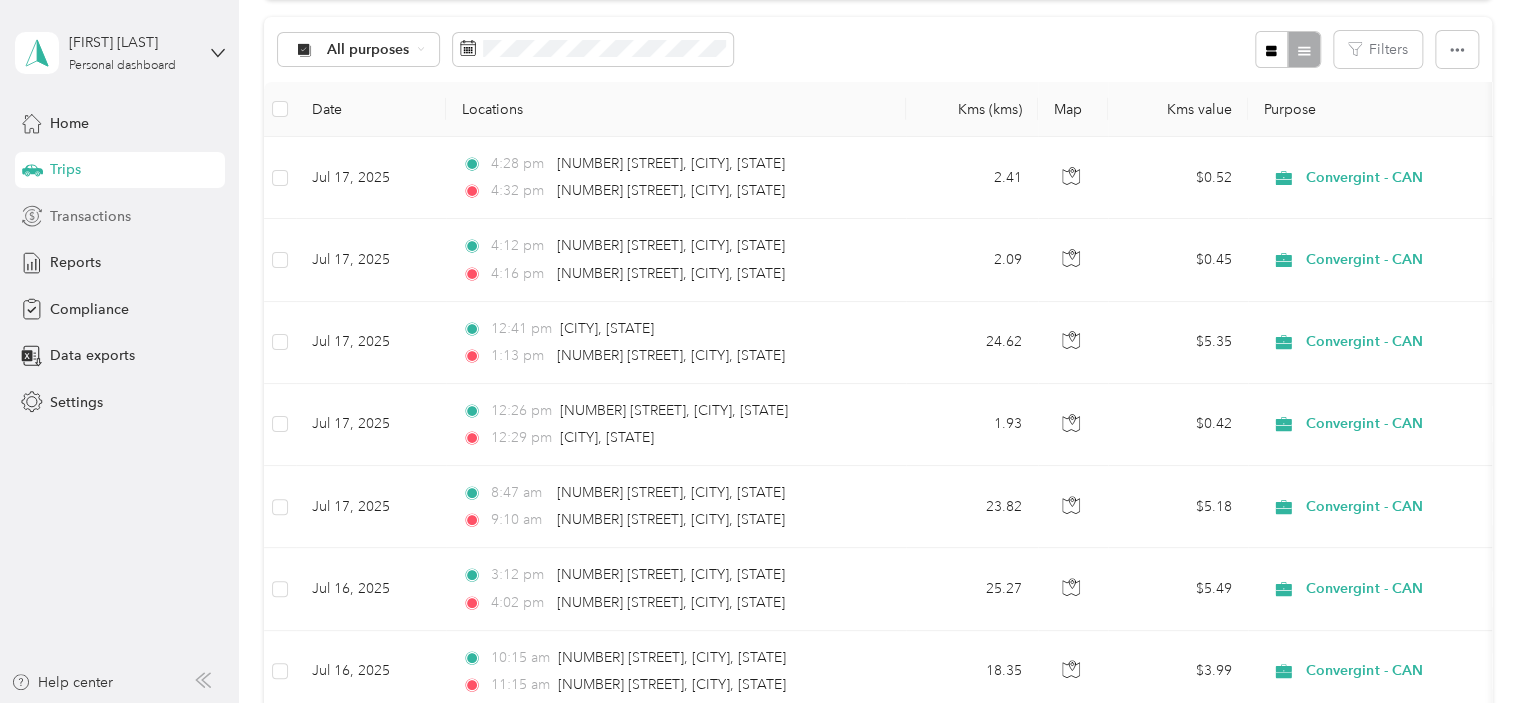 click on "Transactions" at bounding box center (90, 216) 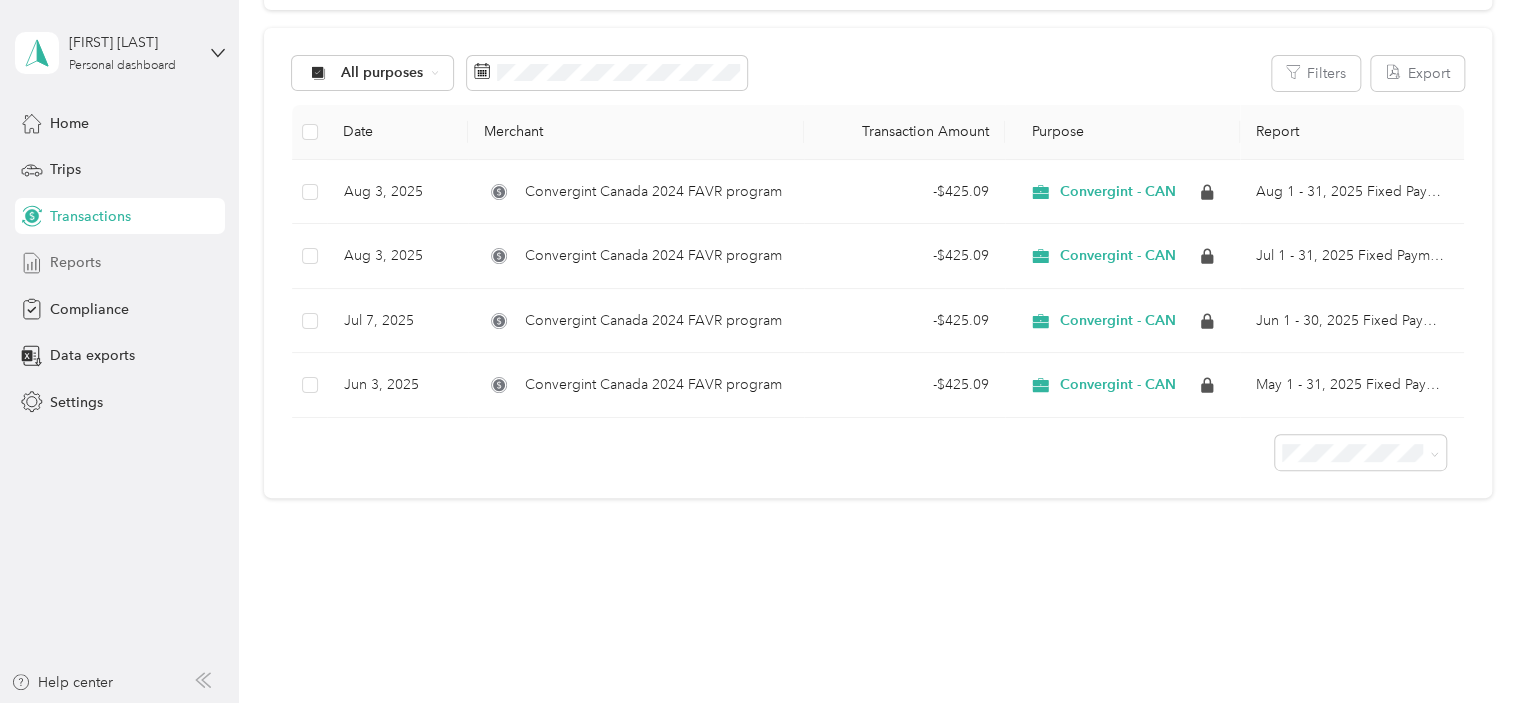 click on "Reports" at bounding box center (75, 262) 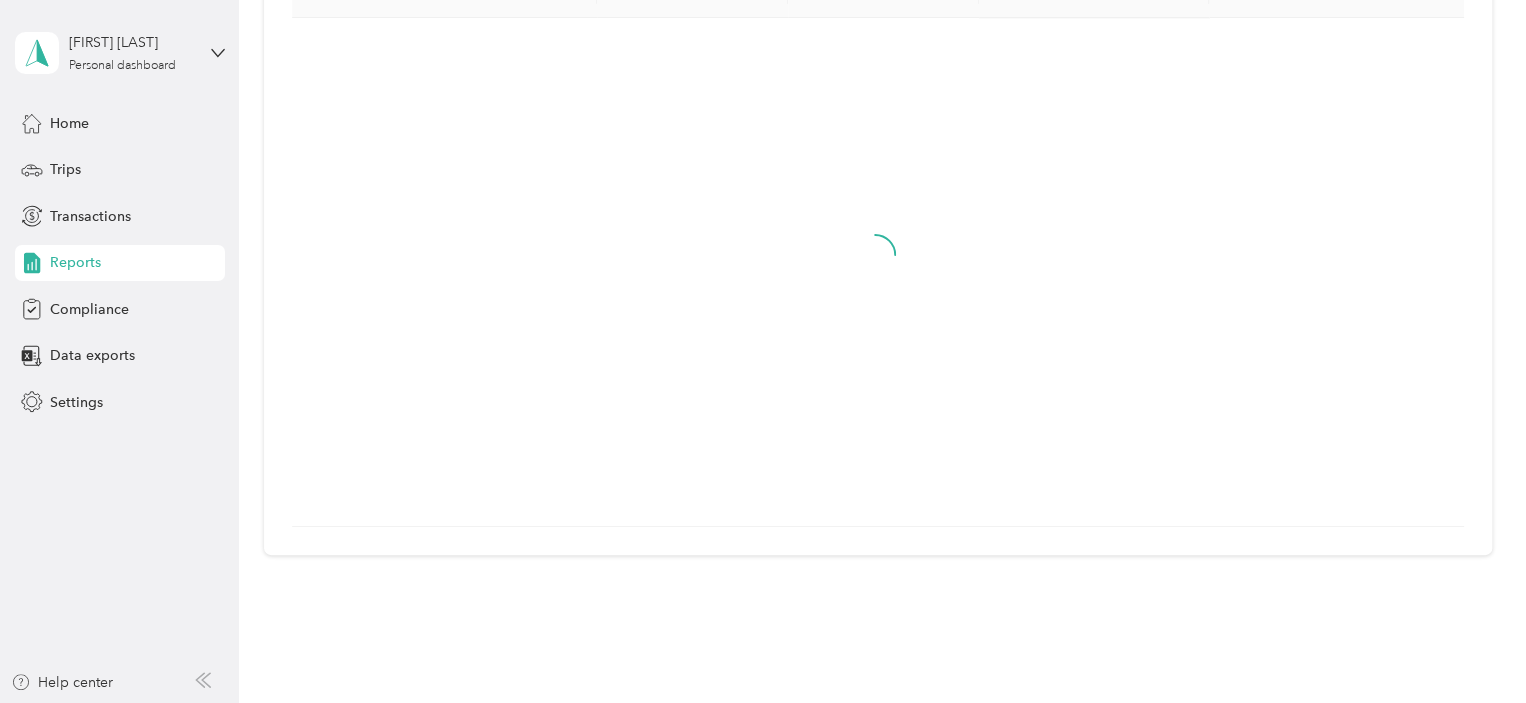 scroll, scrollTop: 200, scrollLeft: 0, axis: vertical 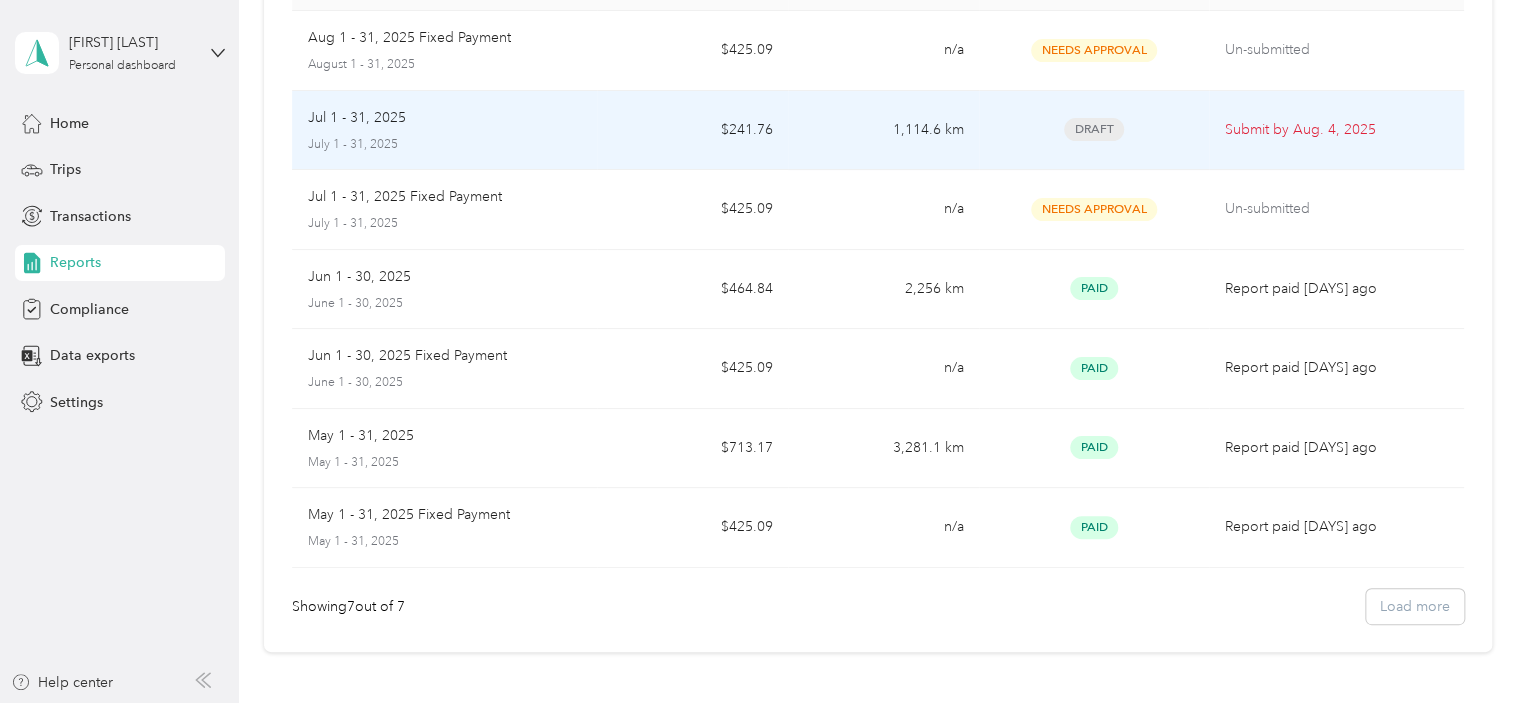 click on "Submit  by   Aug. 4, 2025" at bounding box center [1336, 130] 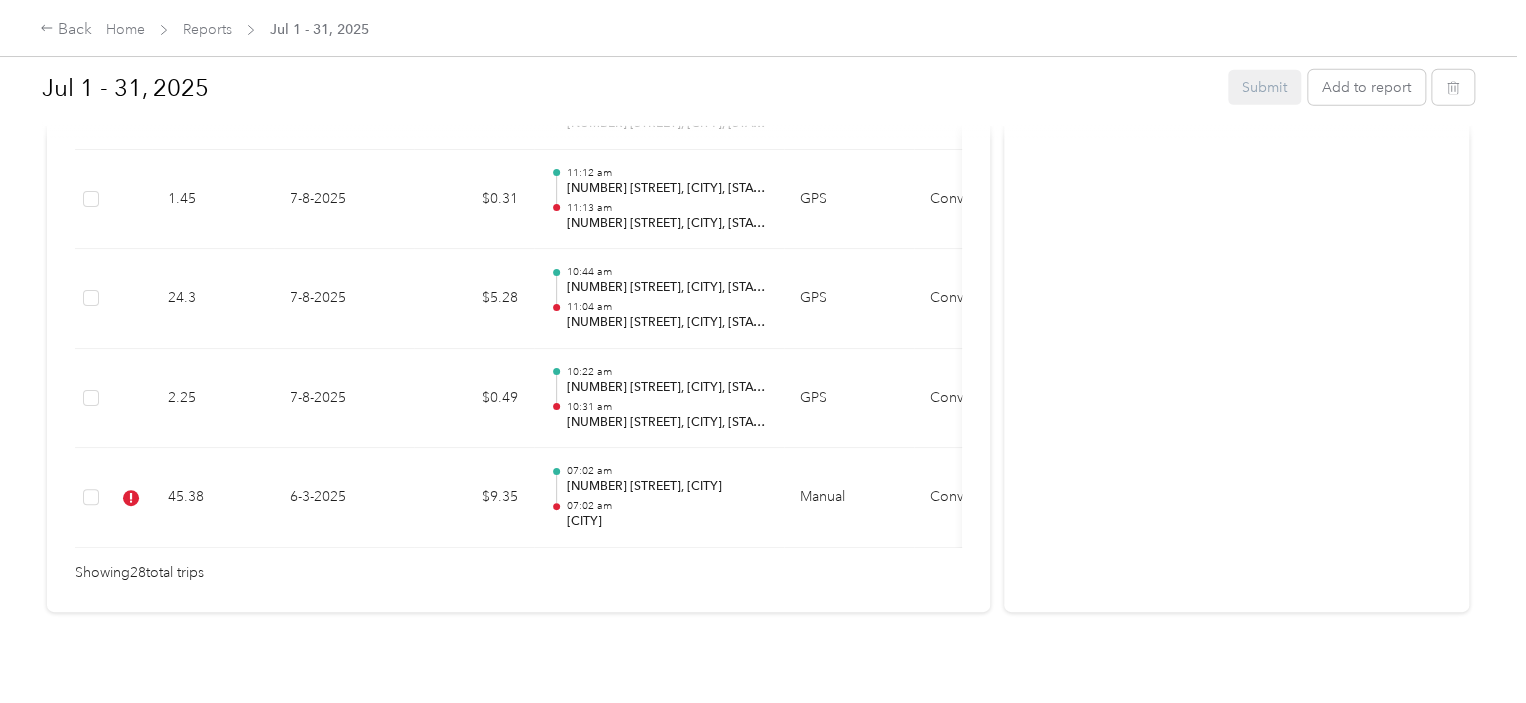 scroll, scrollTop: 3083, scrollLeft: 0, axis: vertical 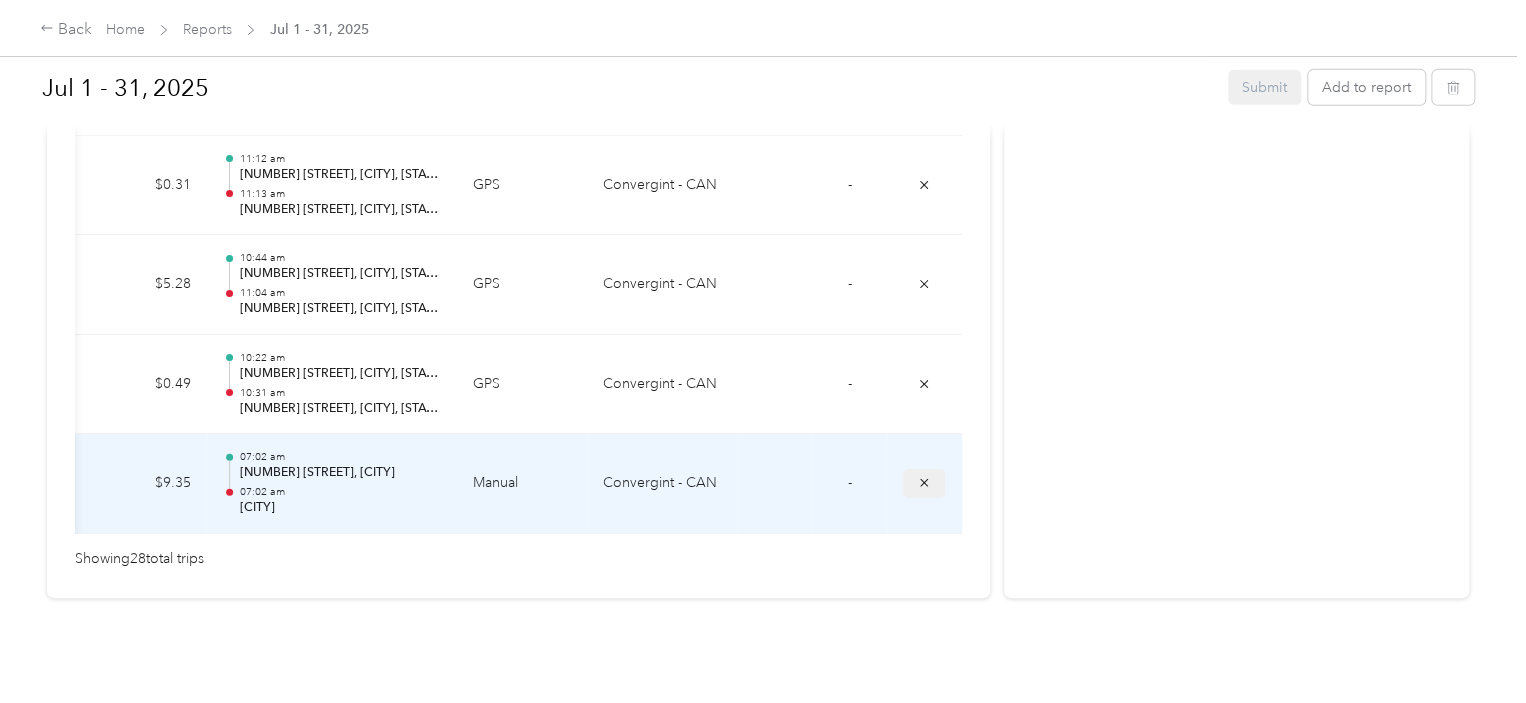 click 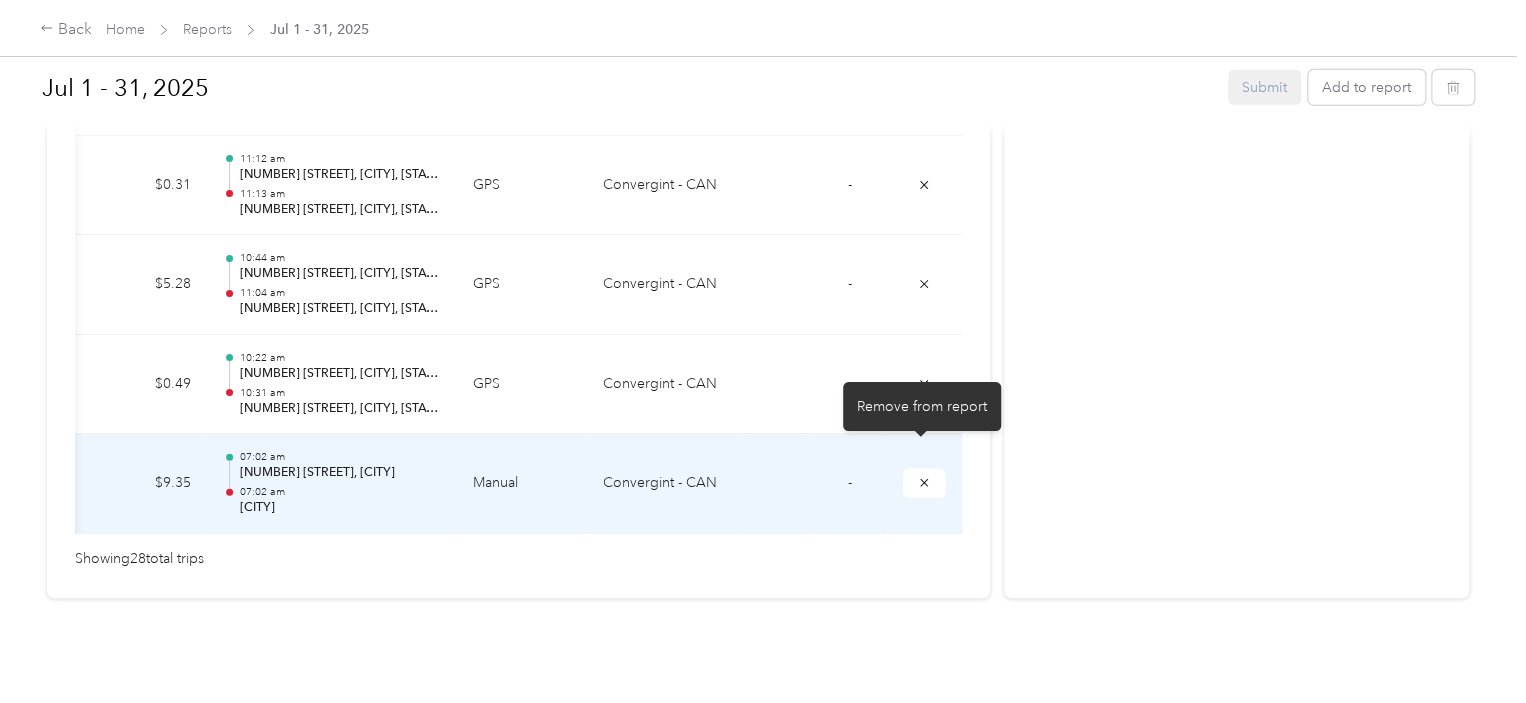 scroll, scrollTop: 0, scrollLeft: 284, axis: horizontal 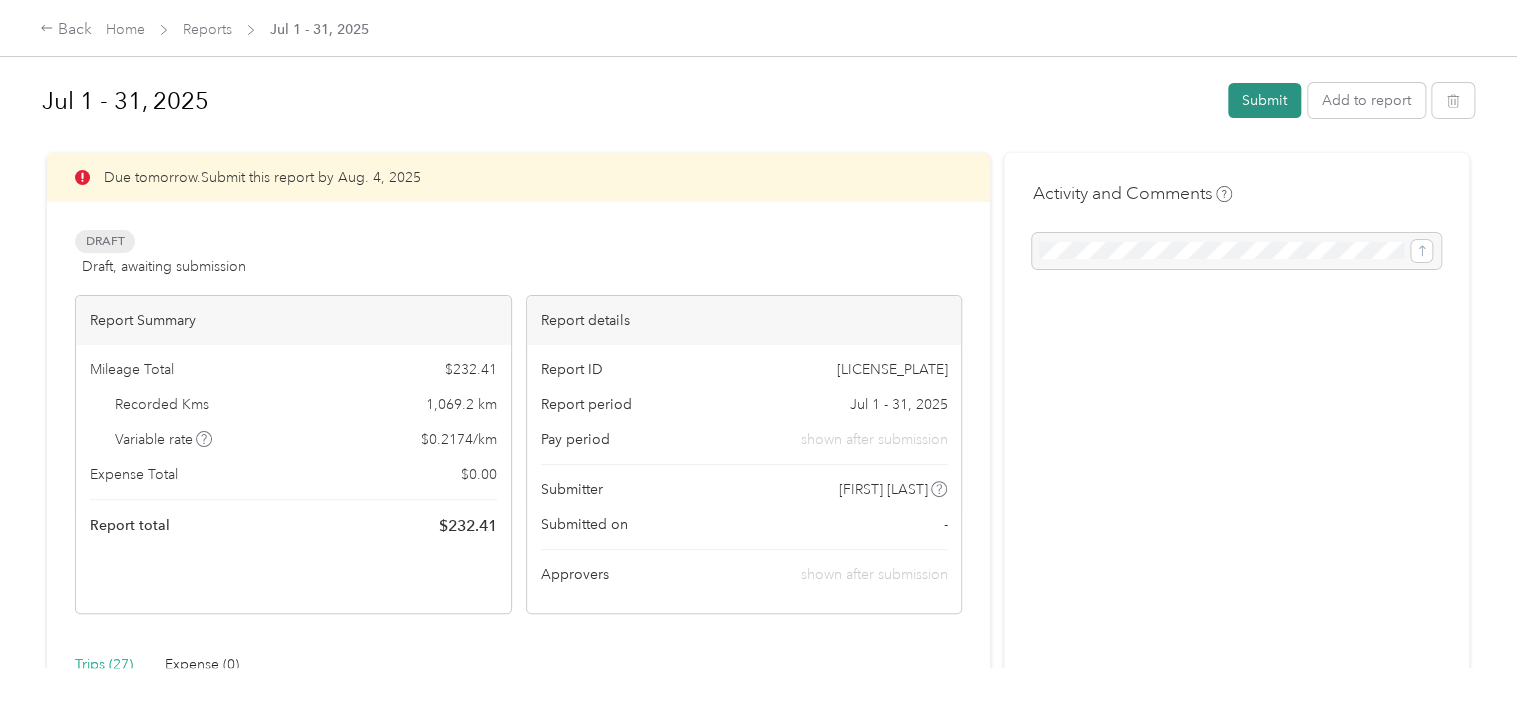 click on "Submit" at bounding box center (1264, 100) 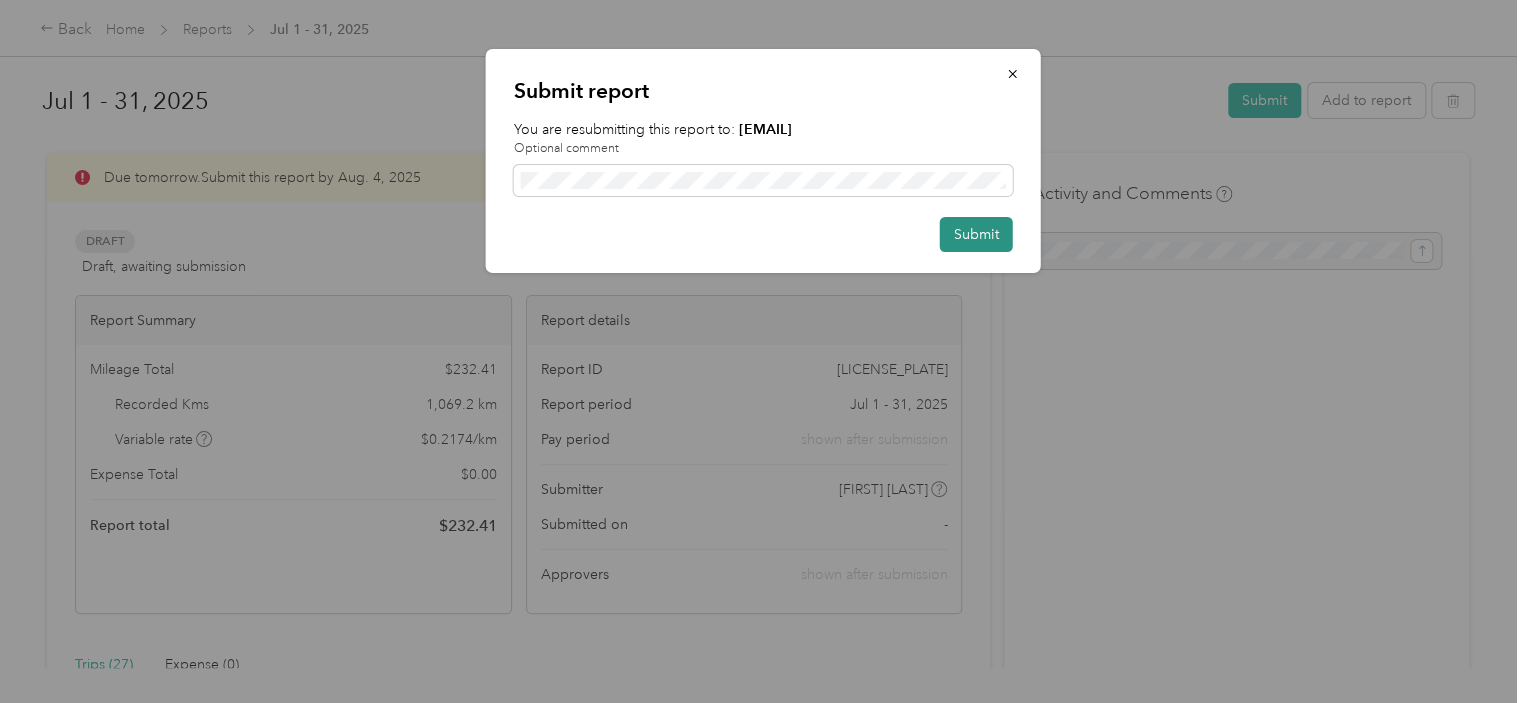 click on "Submit" at bounding box center [976, 234] 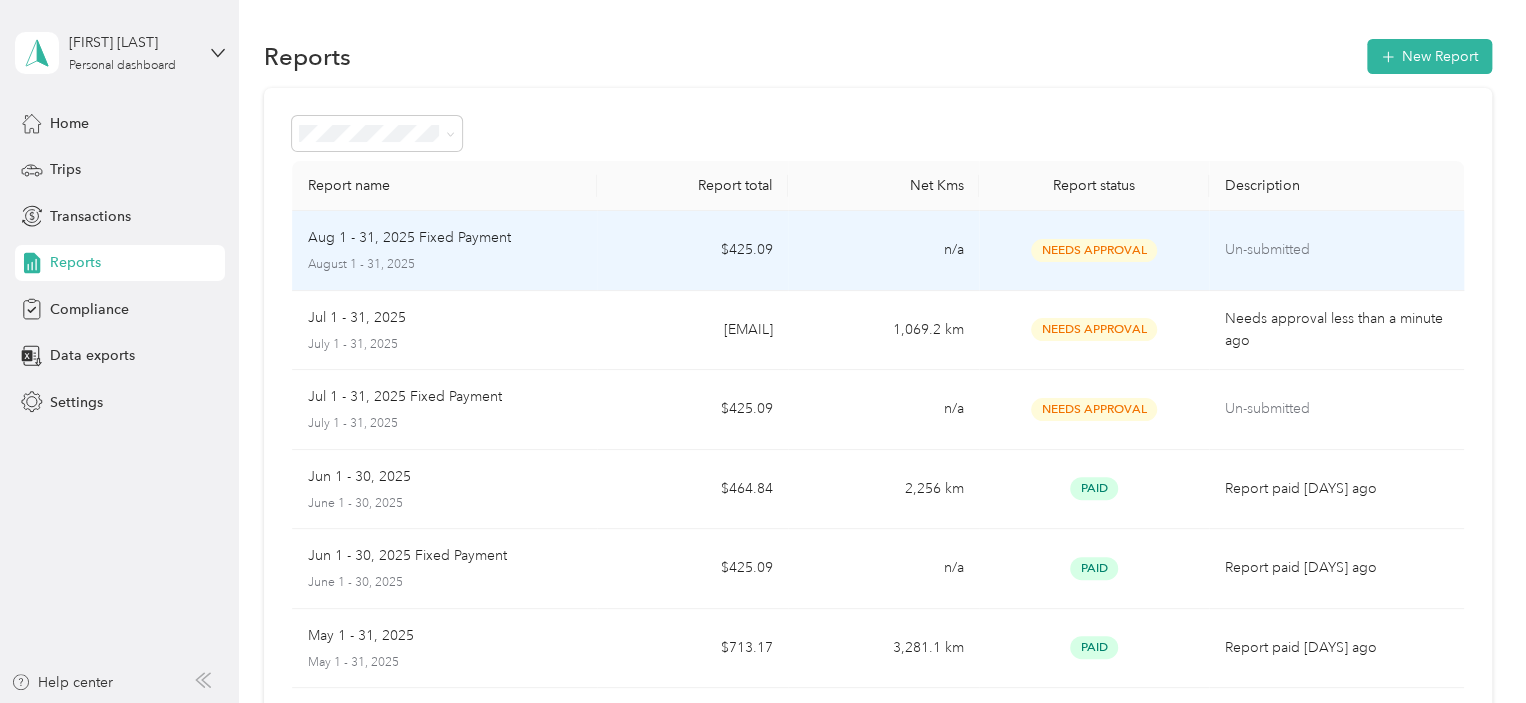 click on "Un-submitted" at bounding box center [1336, 250] 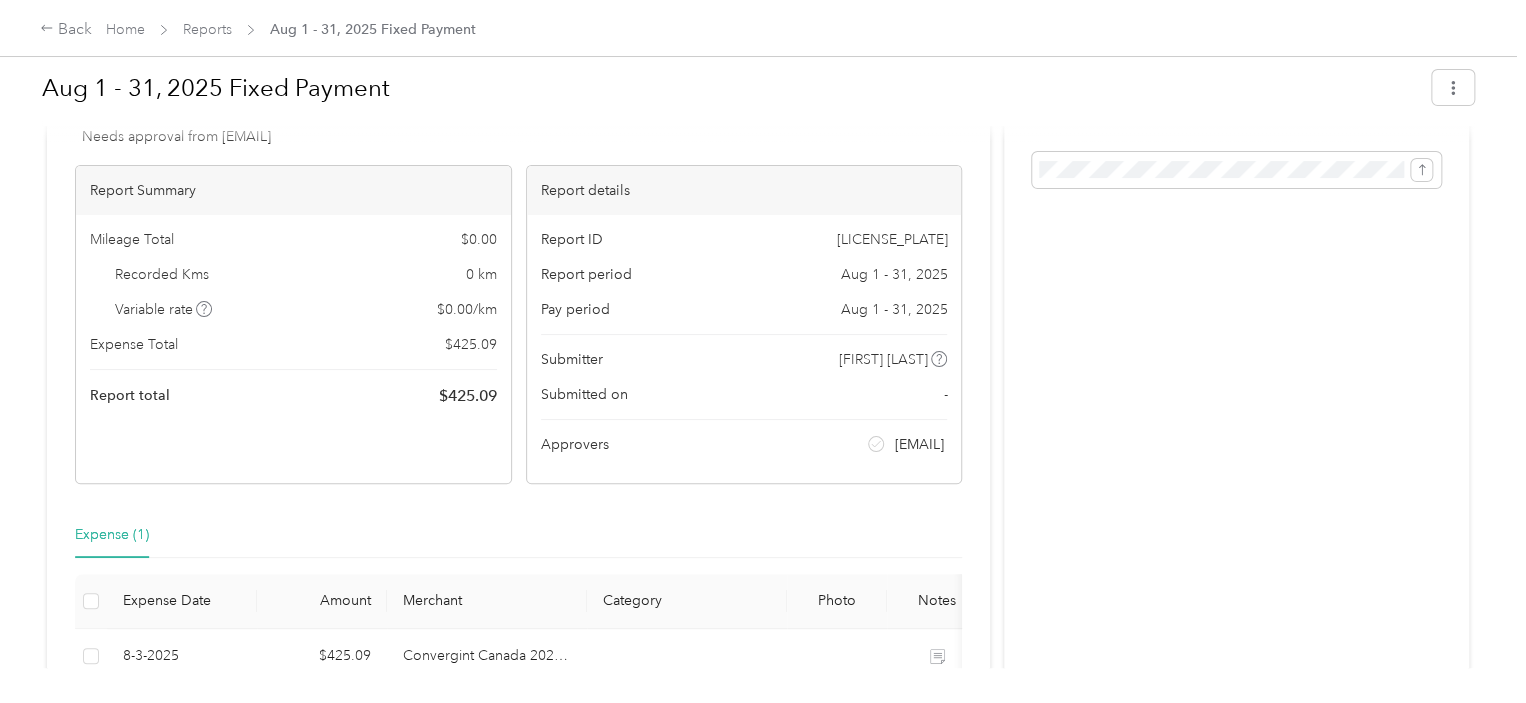 scroll, scrollTop: 0, scrollLeft: 0, axis: both 